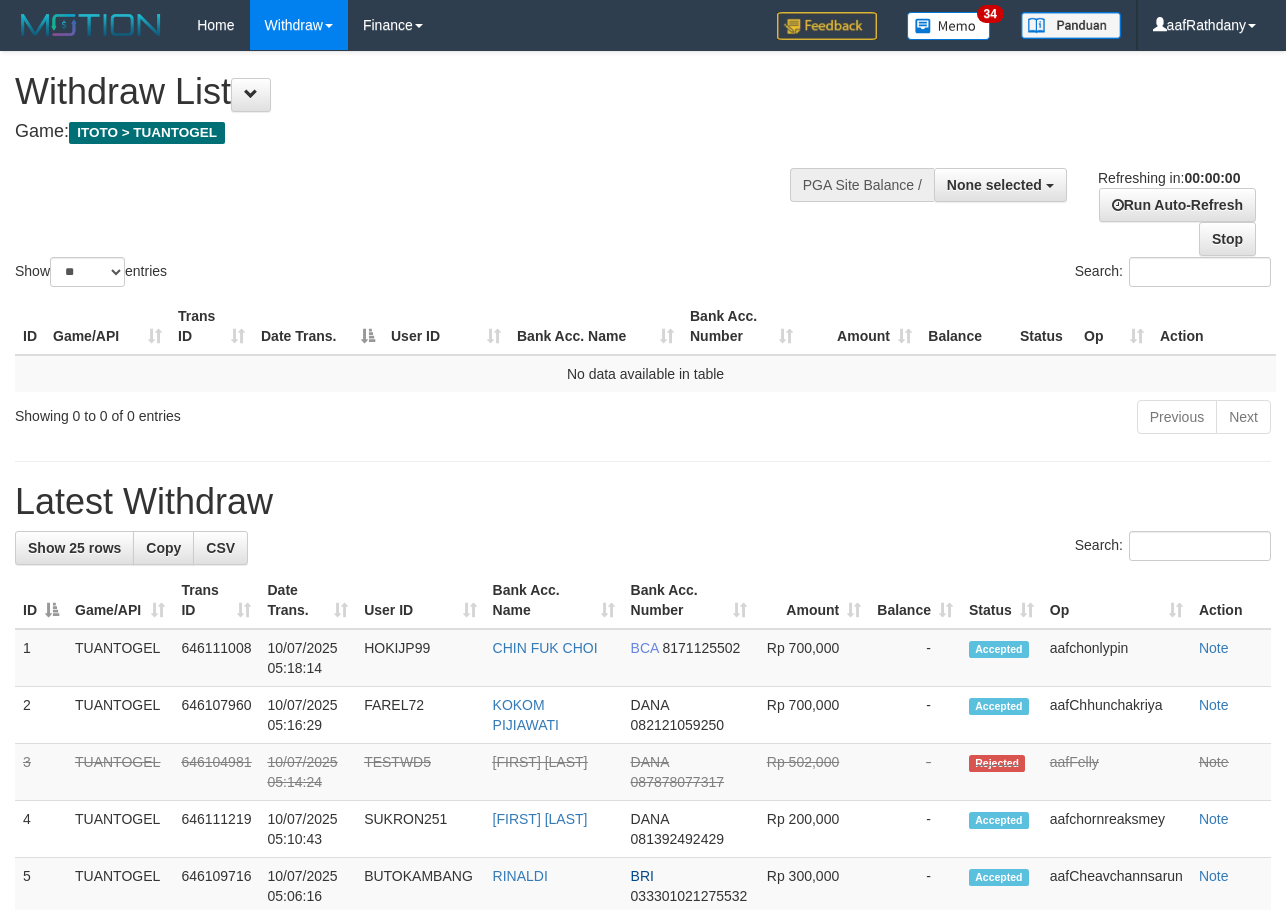 scroll, scrollTop: 0, scrollLeft: 0, axis: both 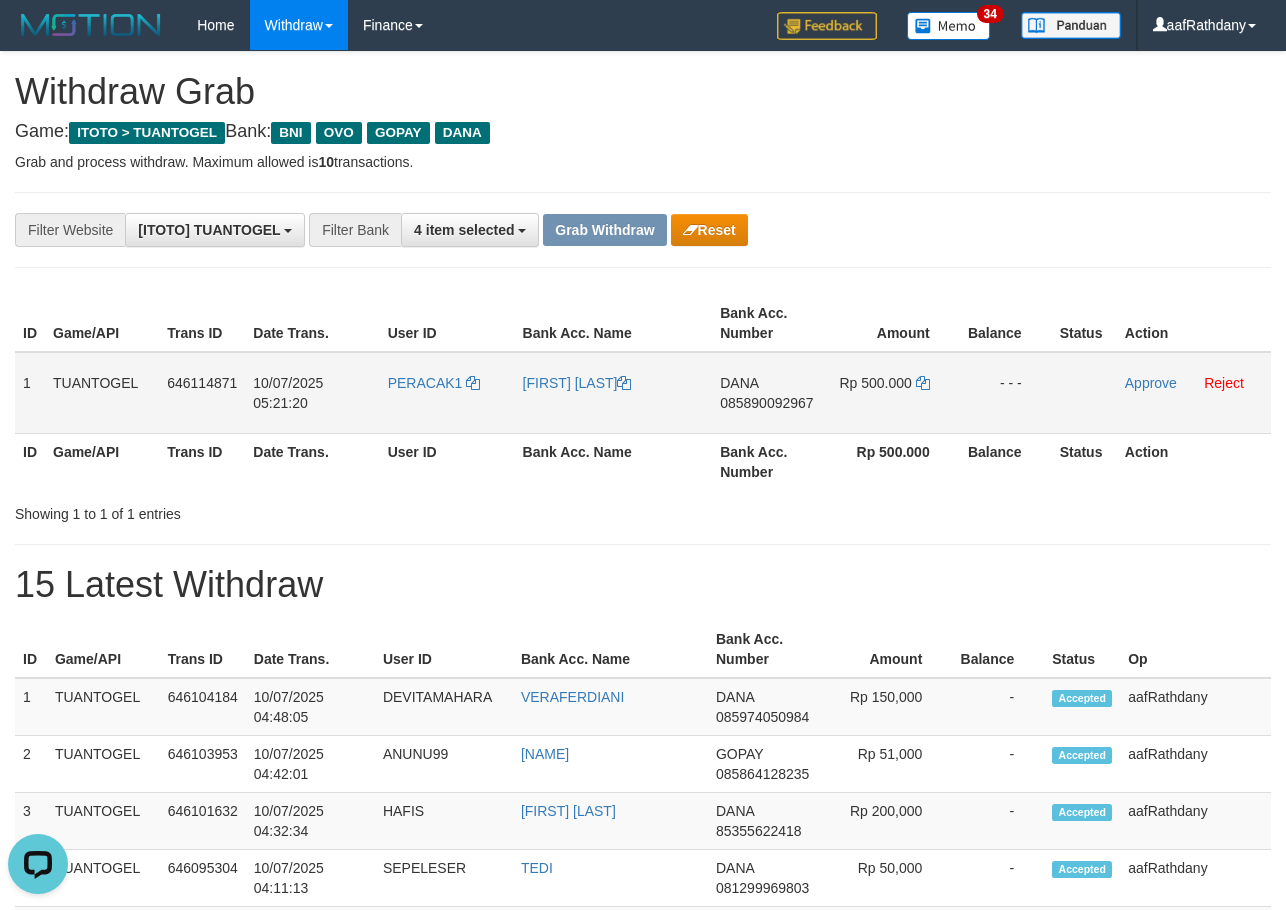 drag, startPoint x: 379, startPoint y: 397, endPoint x: 1020, endPoint y: 398, distance: 641.0008 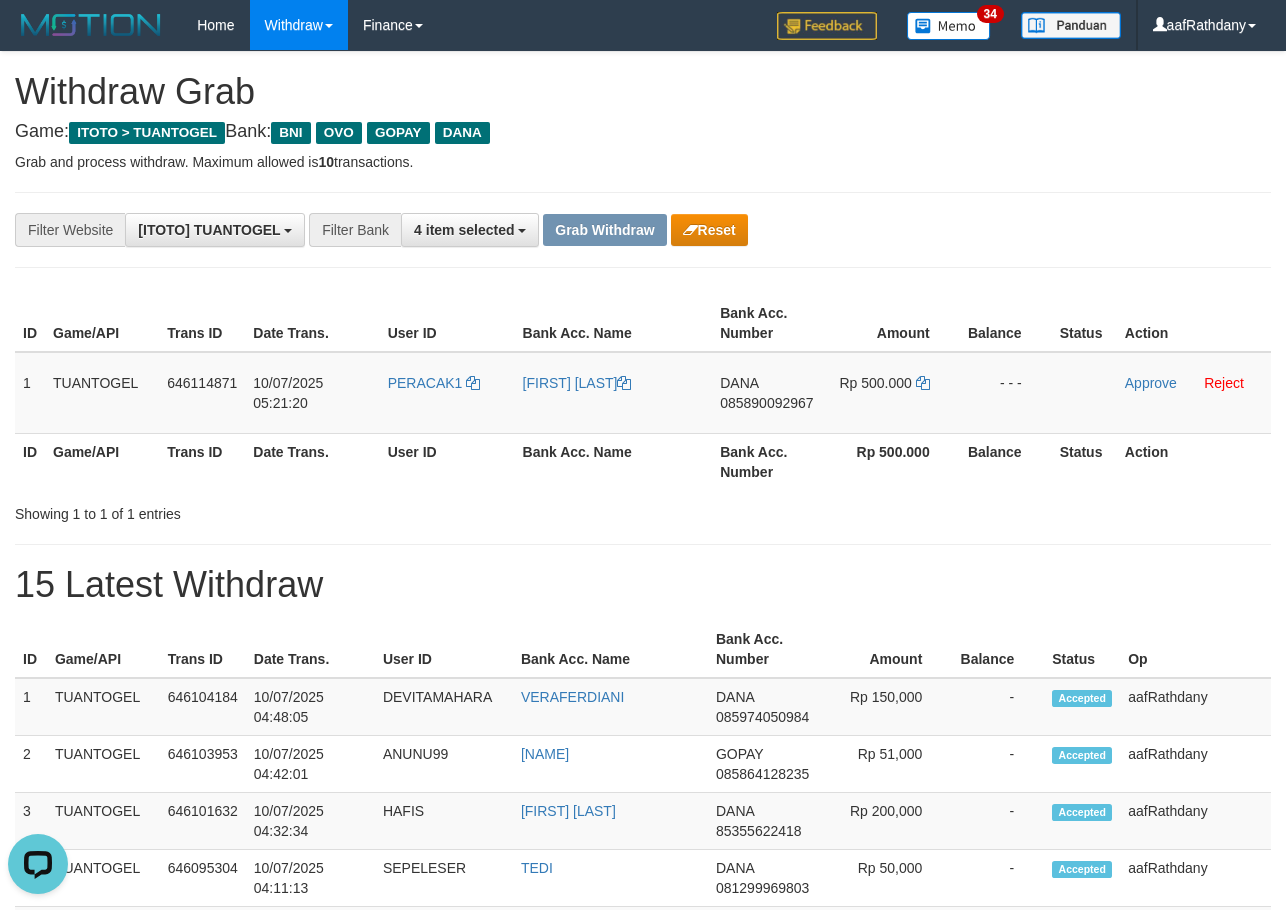 click on "Rp 500.000" at bounding box center [893, 461] 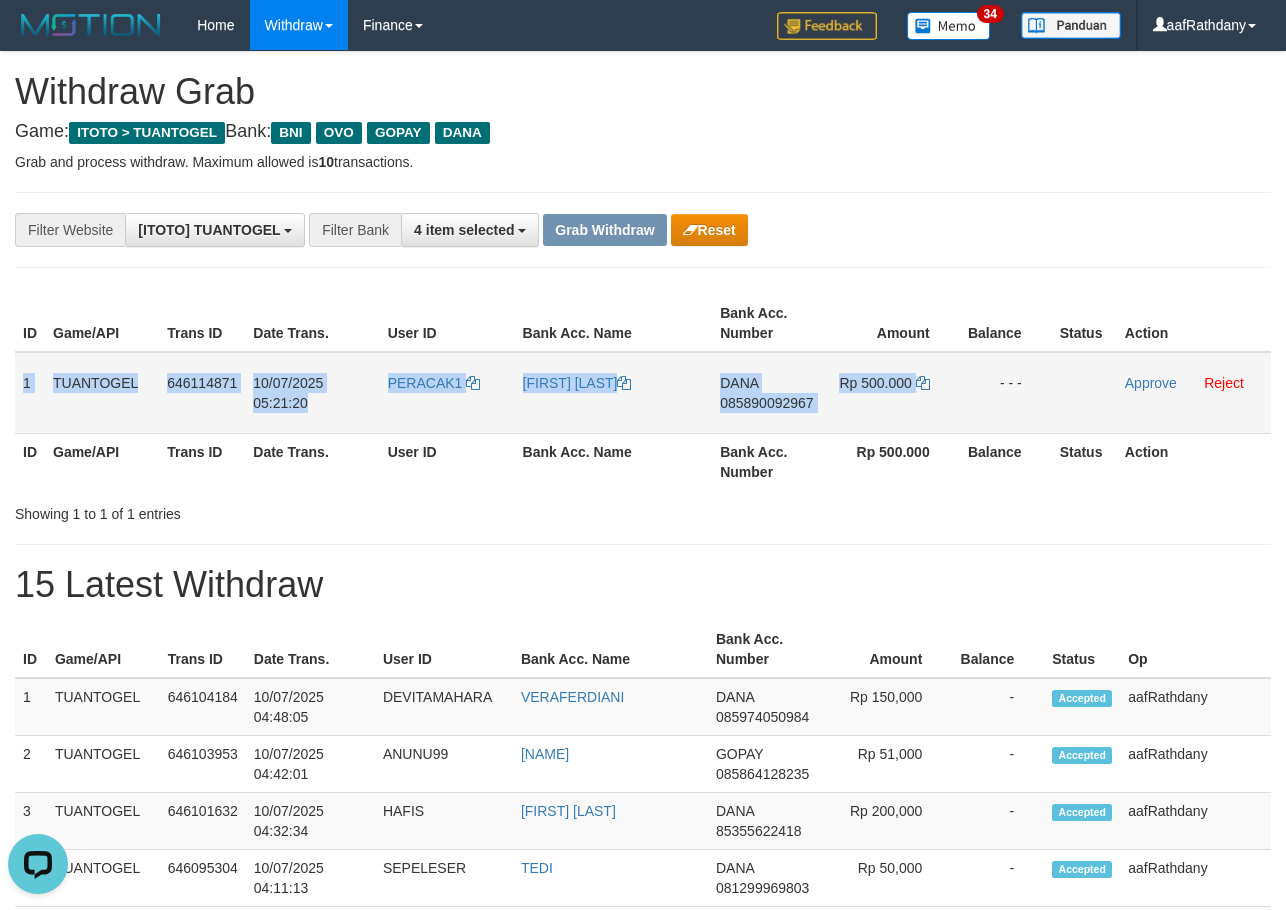 drag, startPoint x: 254, startPoint y: 385, endPoint x: 992, endPoint y: 371, distance: 738.13275 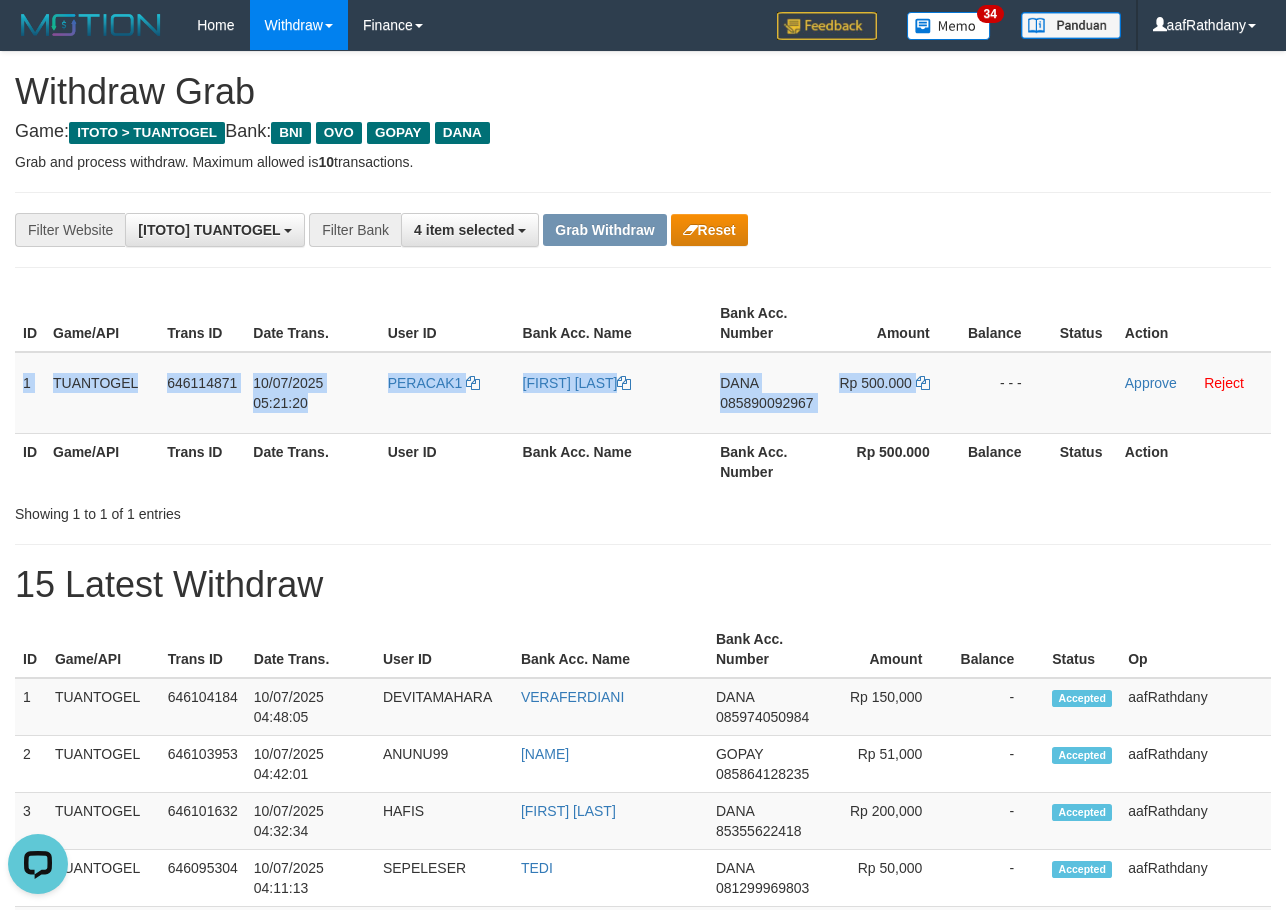 copy on "1
TUANTOGEL
646114871
10/07/2025 05:21:20
PERACAK1
RUDI IRPAN
DANA
085890092967
Rp 500.000" 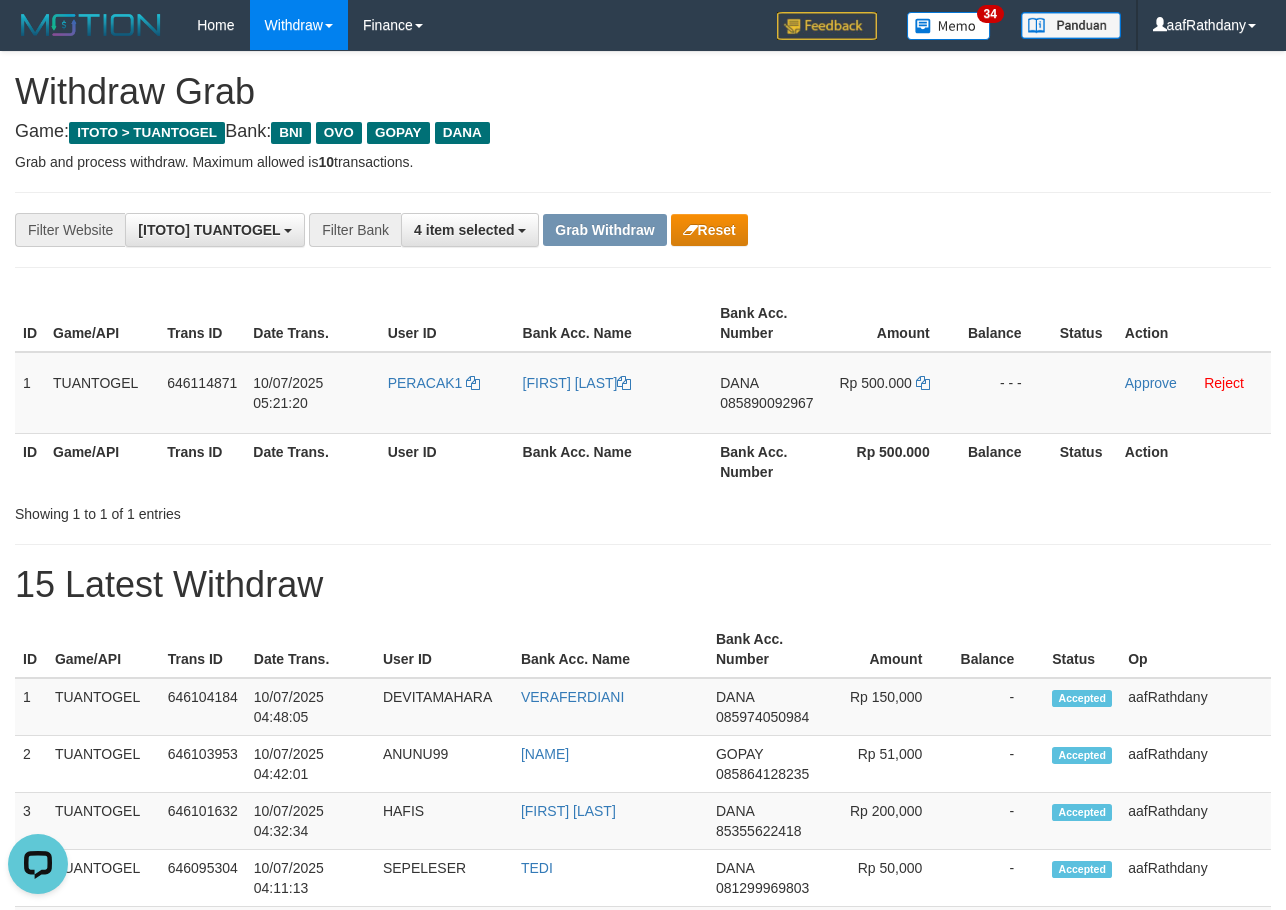 click on "Balance" at bounding box center (998, 649) 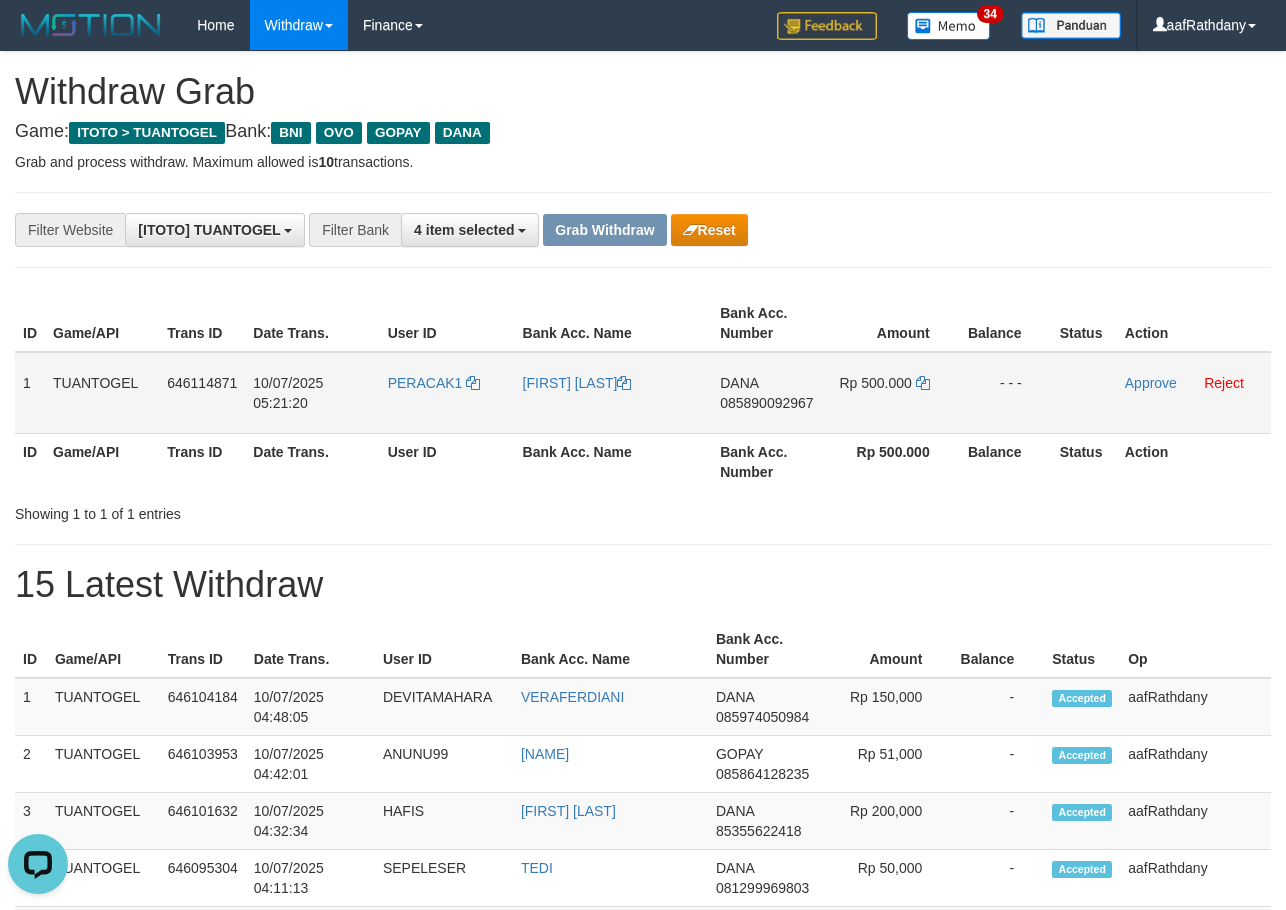 click on "DANA
085890092967" at bounding box center [769, 393] 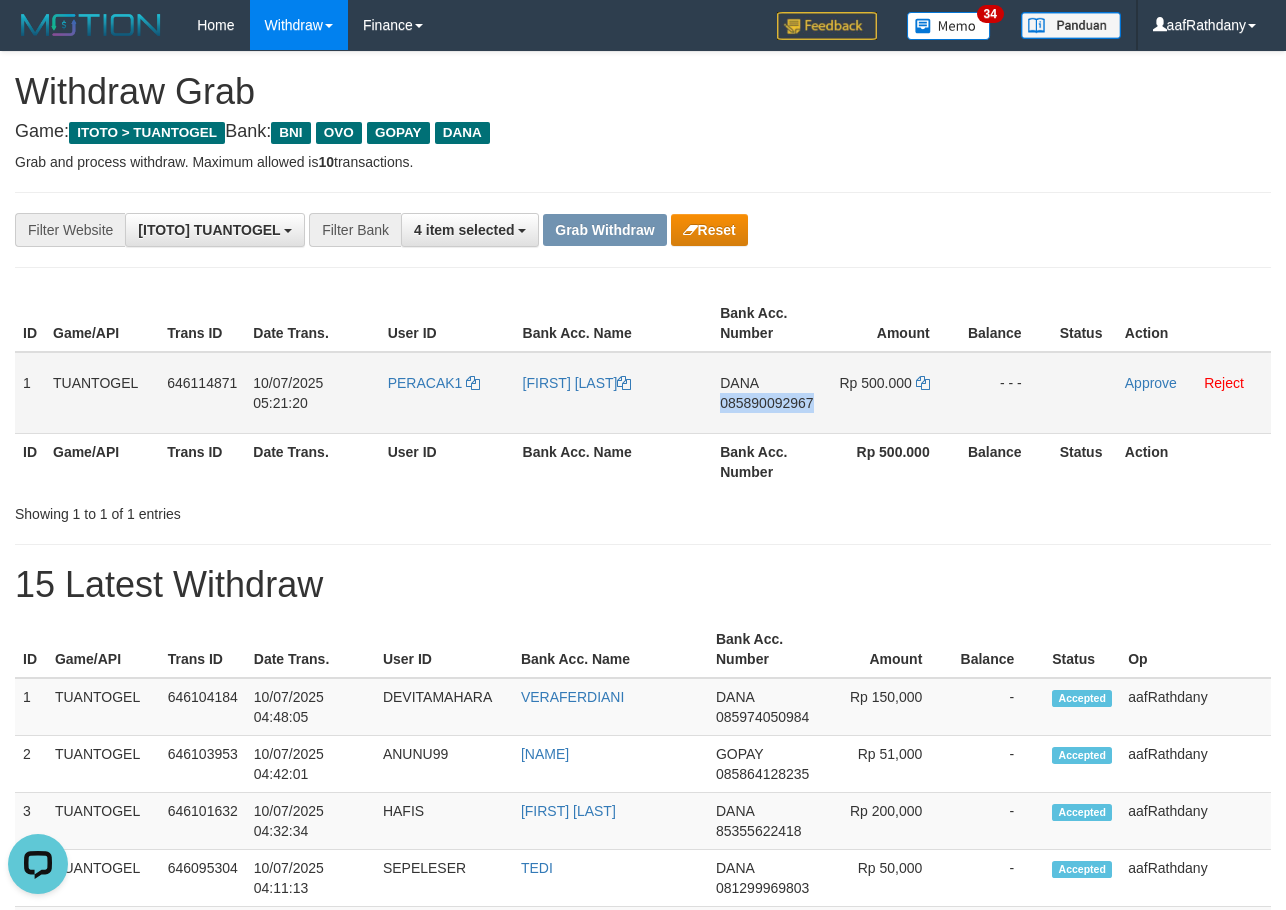 click on "DANA
085890092967" at bounding box center (769, 393) 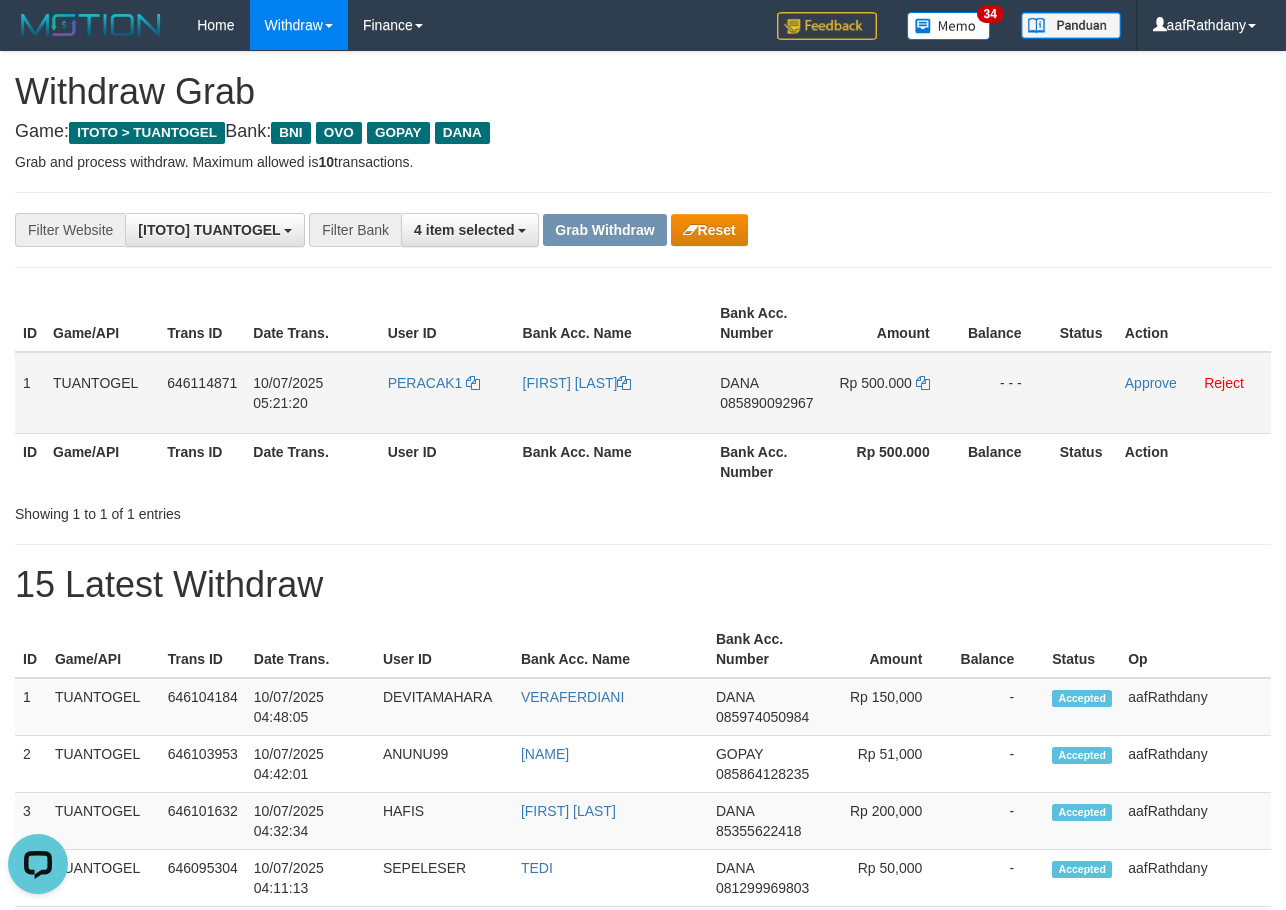 click on "Rp 500.000" at bounding box center (875, 383) 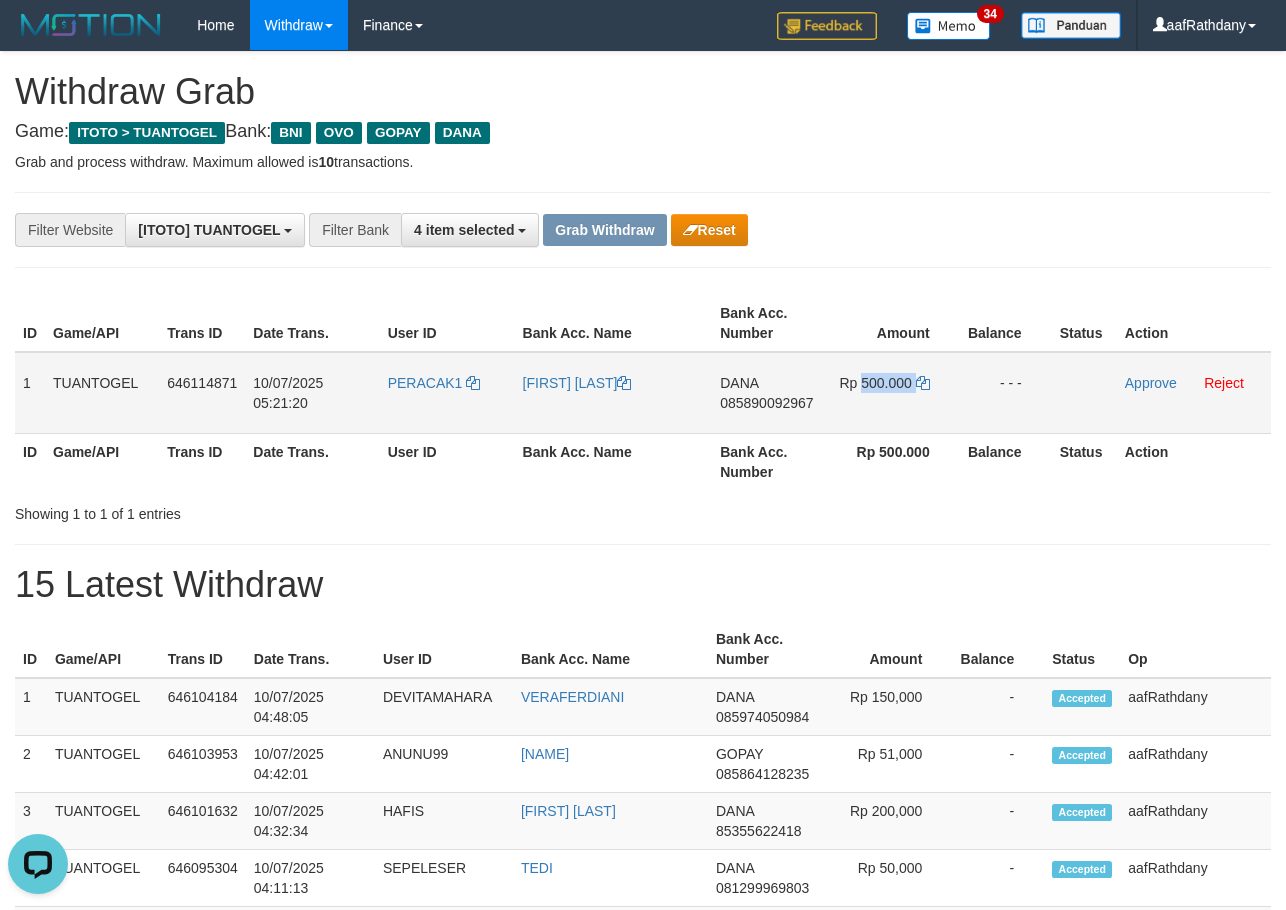 click on "Rp 500.000" at bounding box center (875, 383) 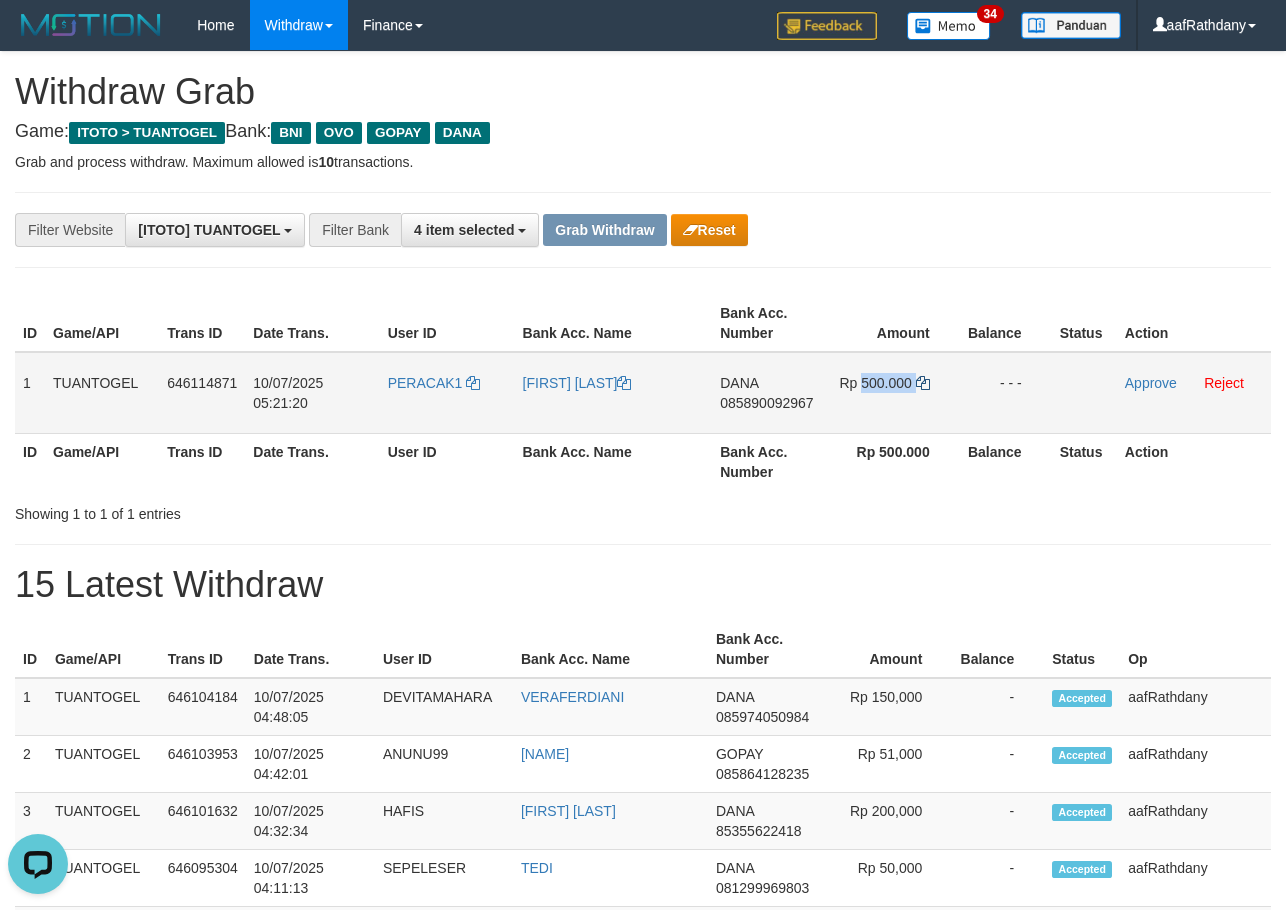 copy on "500.000" 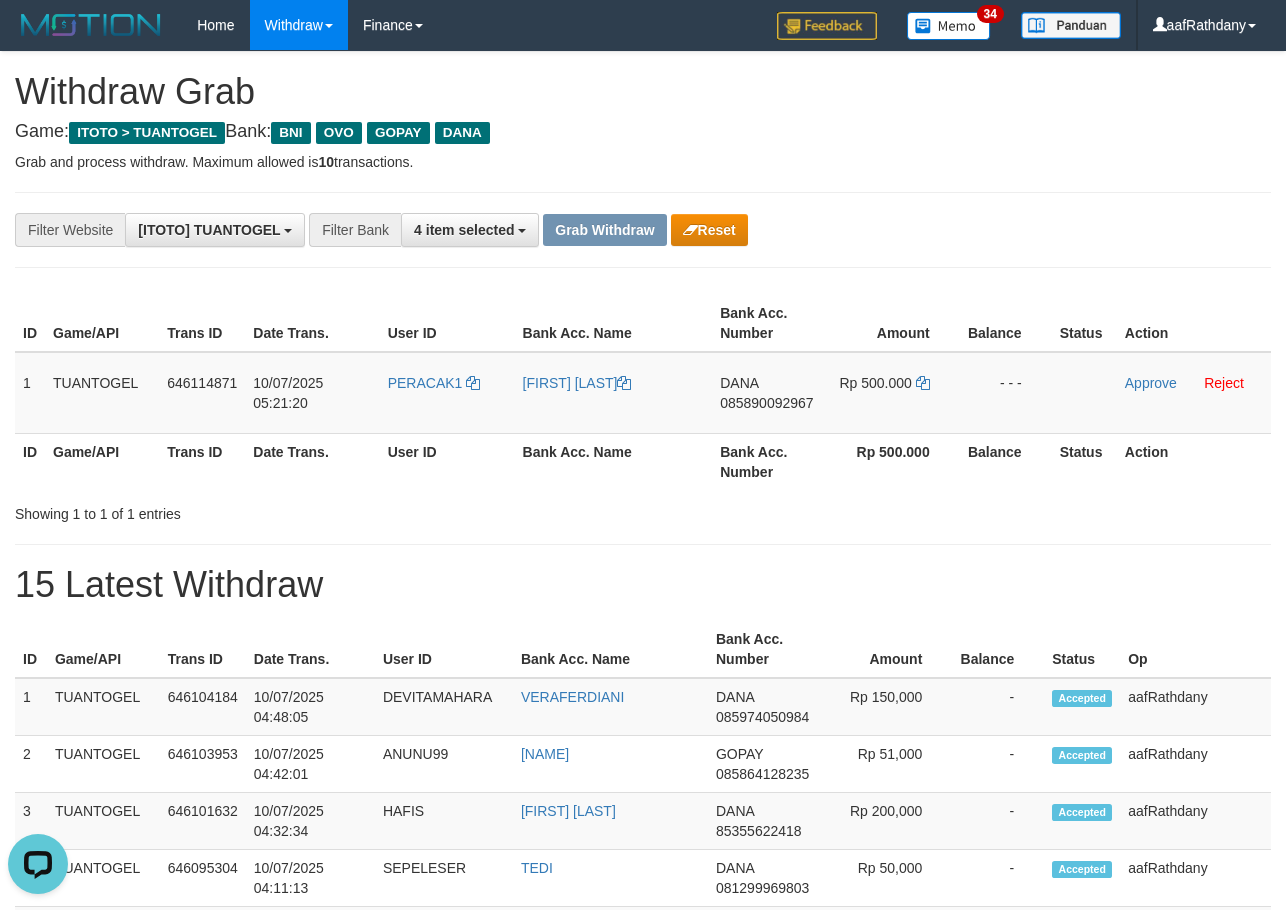 click on "15 Latest Withdraw" at bounding box center [643, 585] 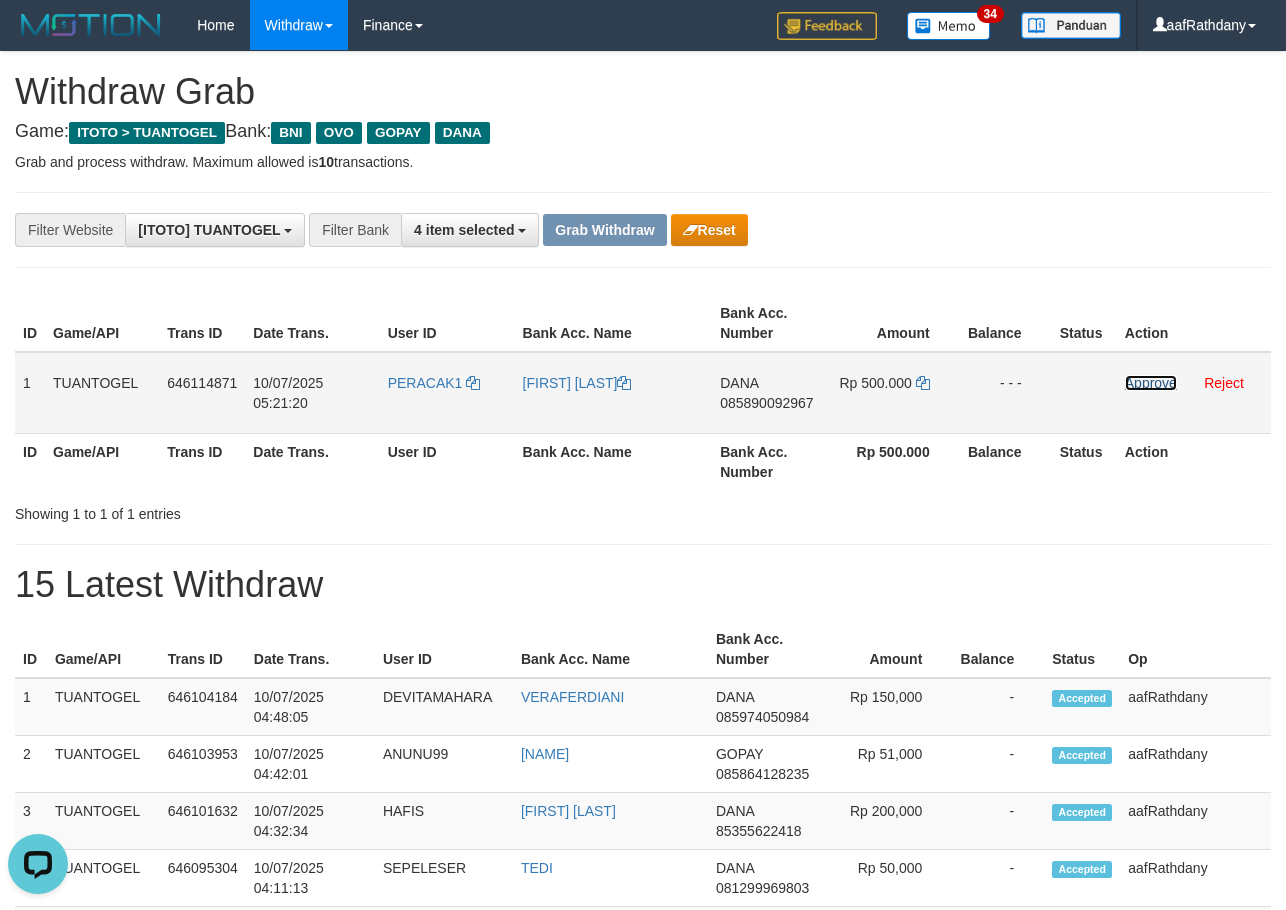 click on "Approve" at bounding box center (1151, 383) 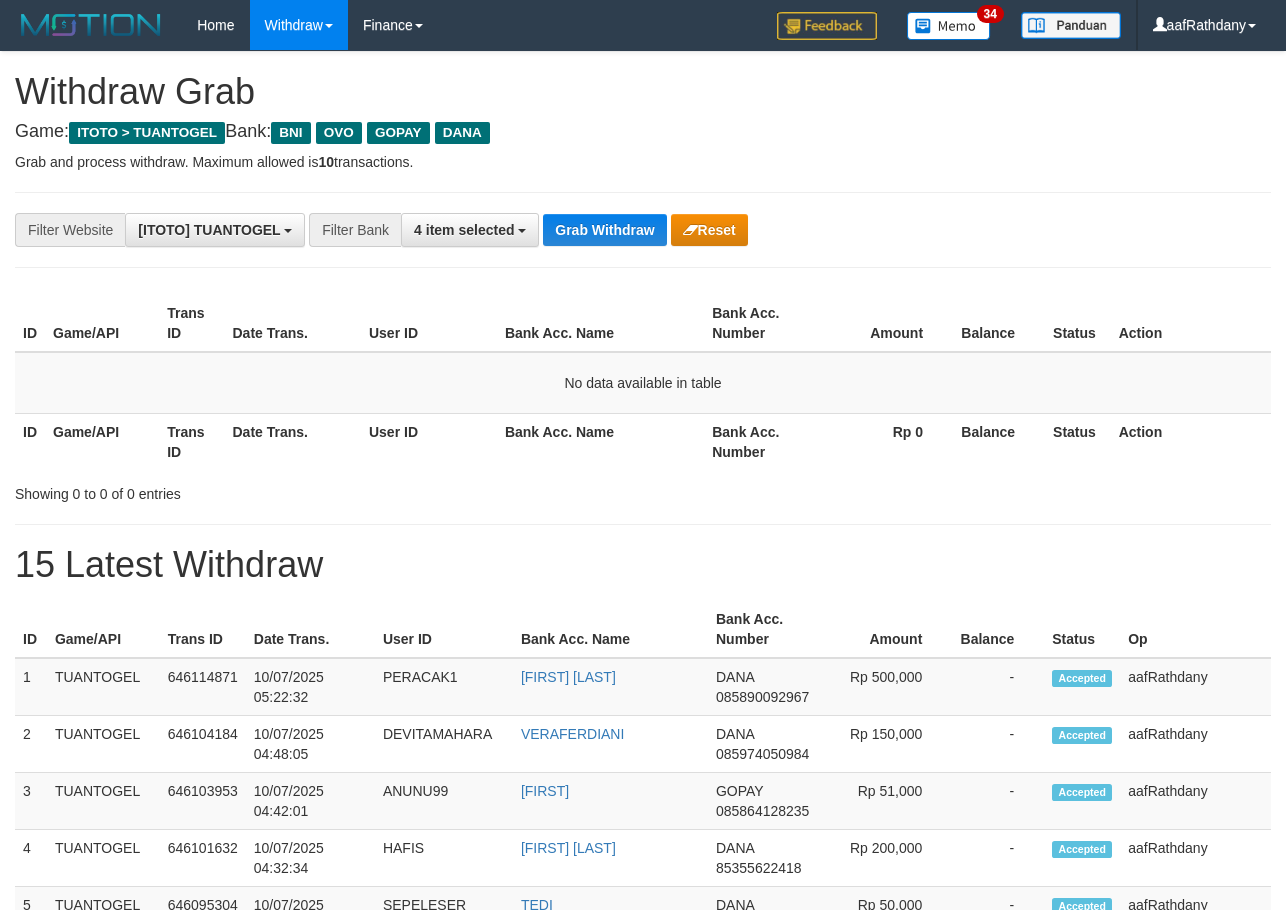 scroll, scrollTop: 0, scrollLeft: 0, axis: both 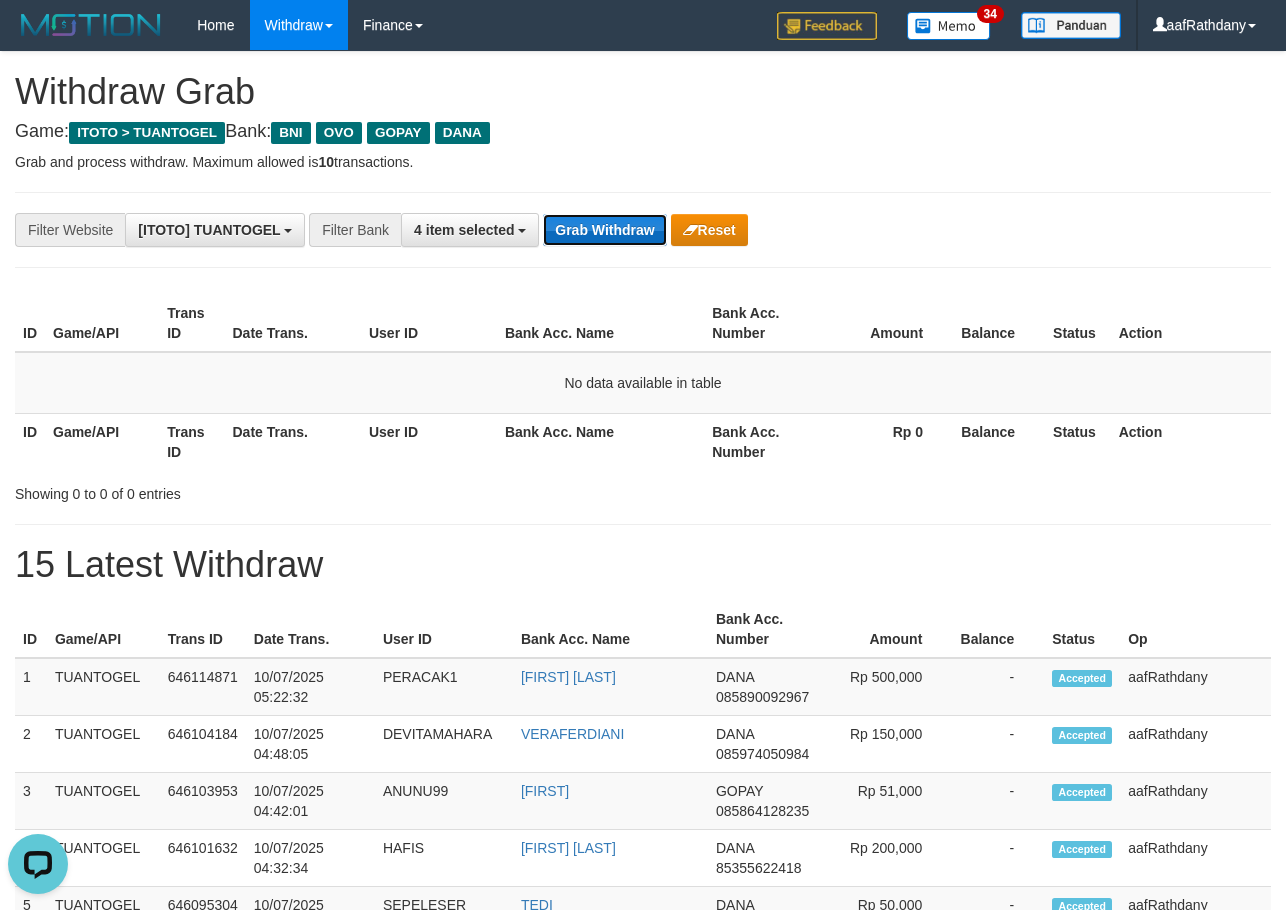 click on "Grab Withdraw" at bounding box center [604, 230] 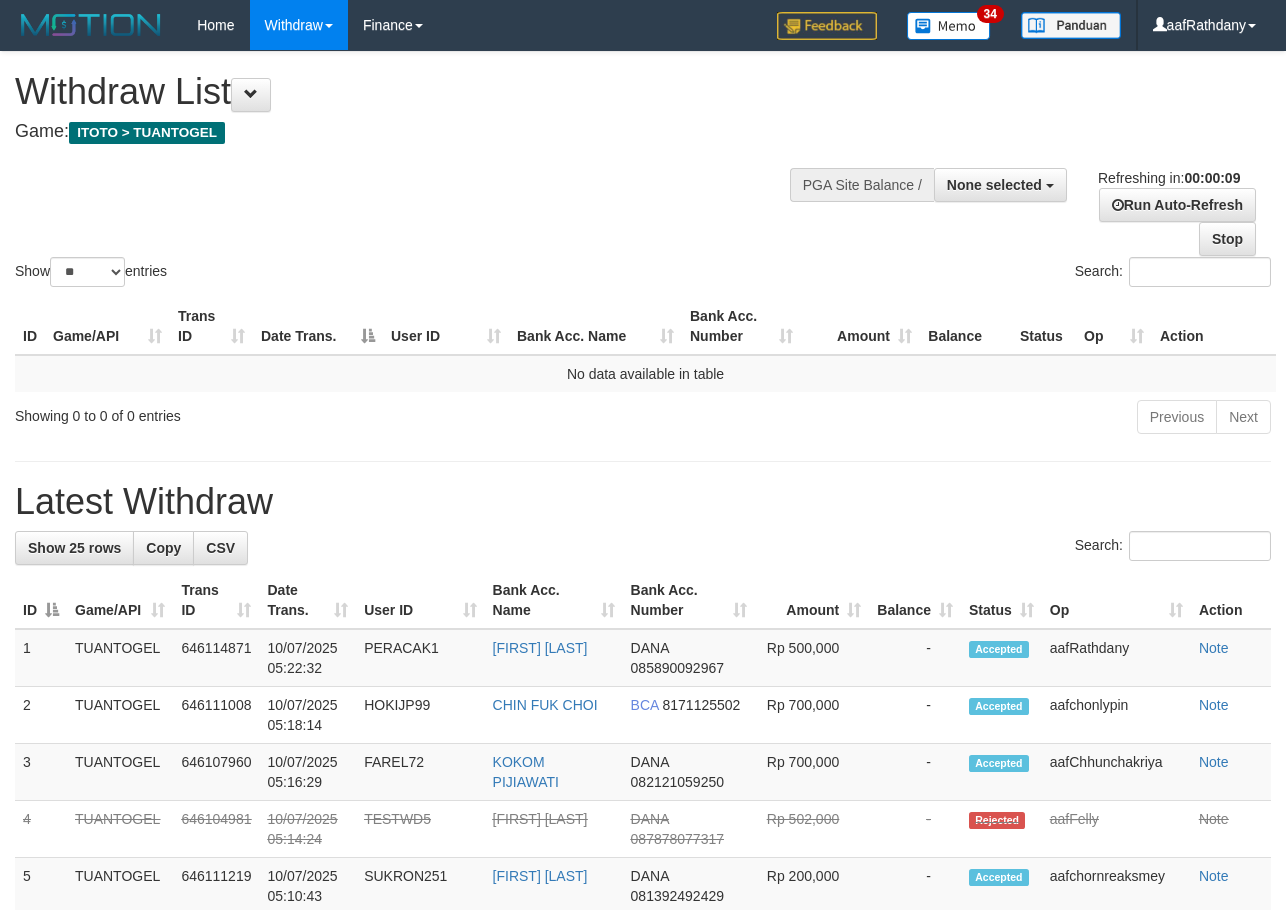 scroll, scrollTop: 0, scrollLeft: 0, axis: both 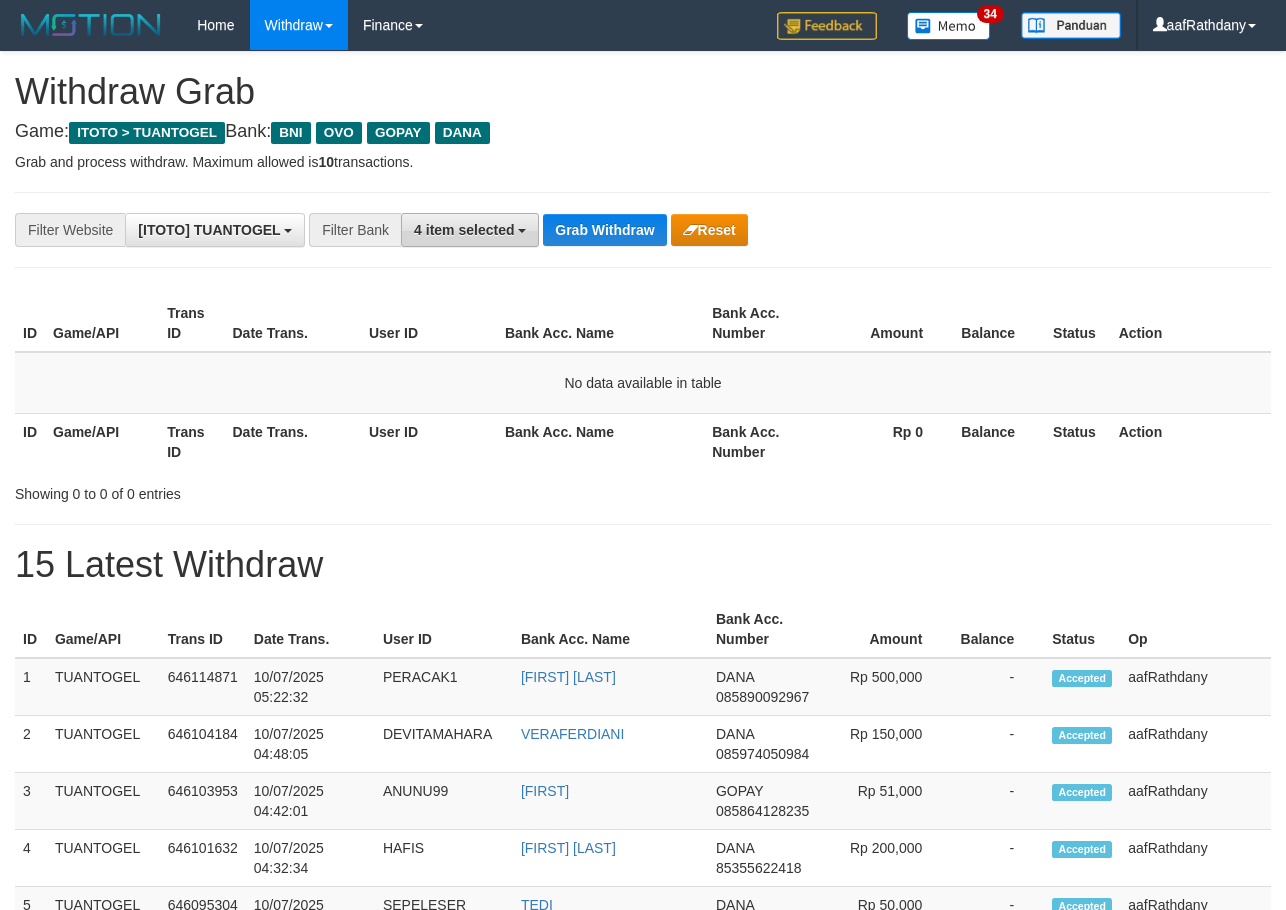 click on "4 item selected" at bounding box center (215, 230) 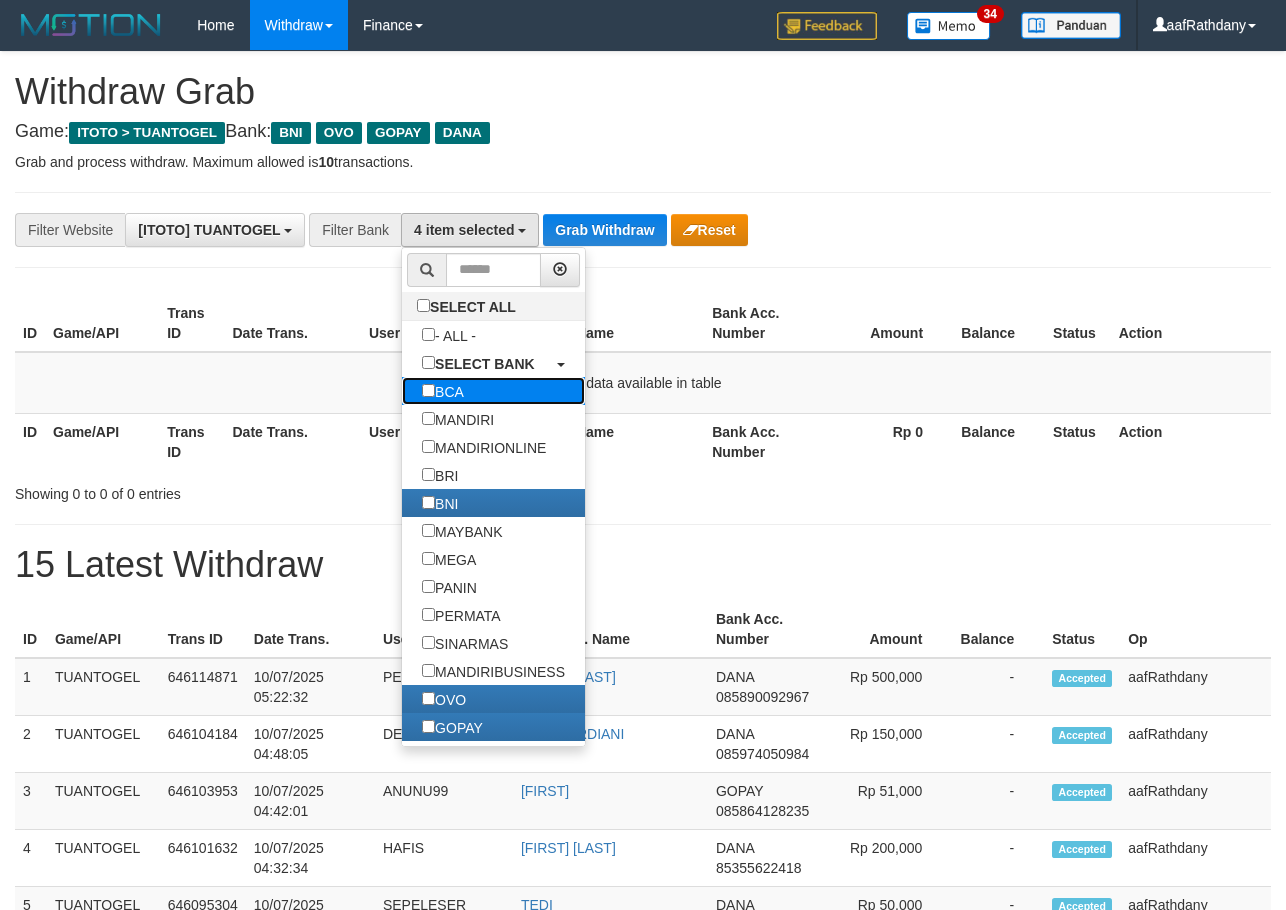 click on "BCA" at bounding box center [469, 306] 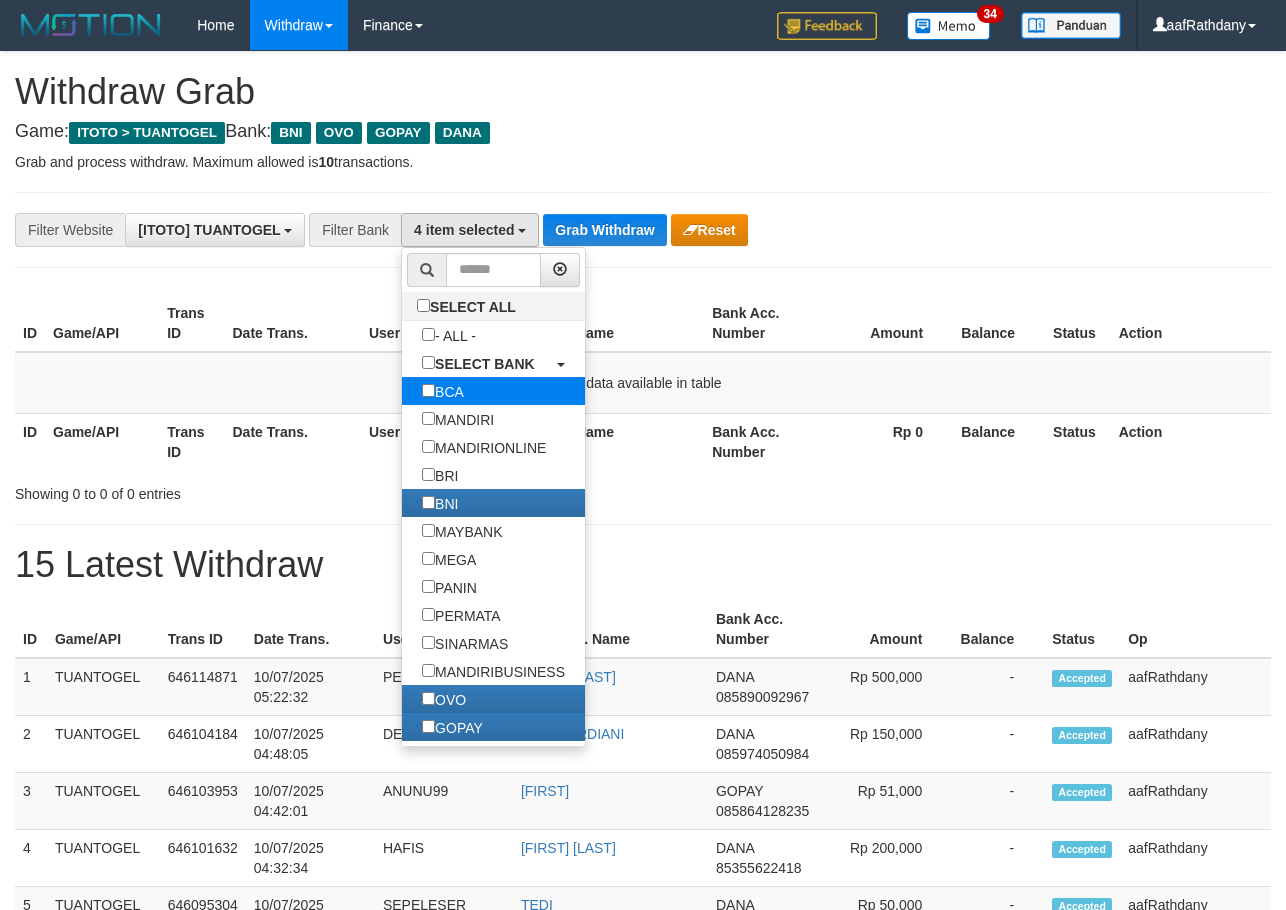 scroll, scrollTop: 103, scrollLeft: 0, axis: vertical 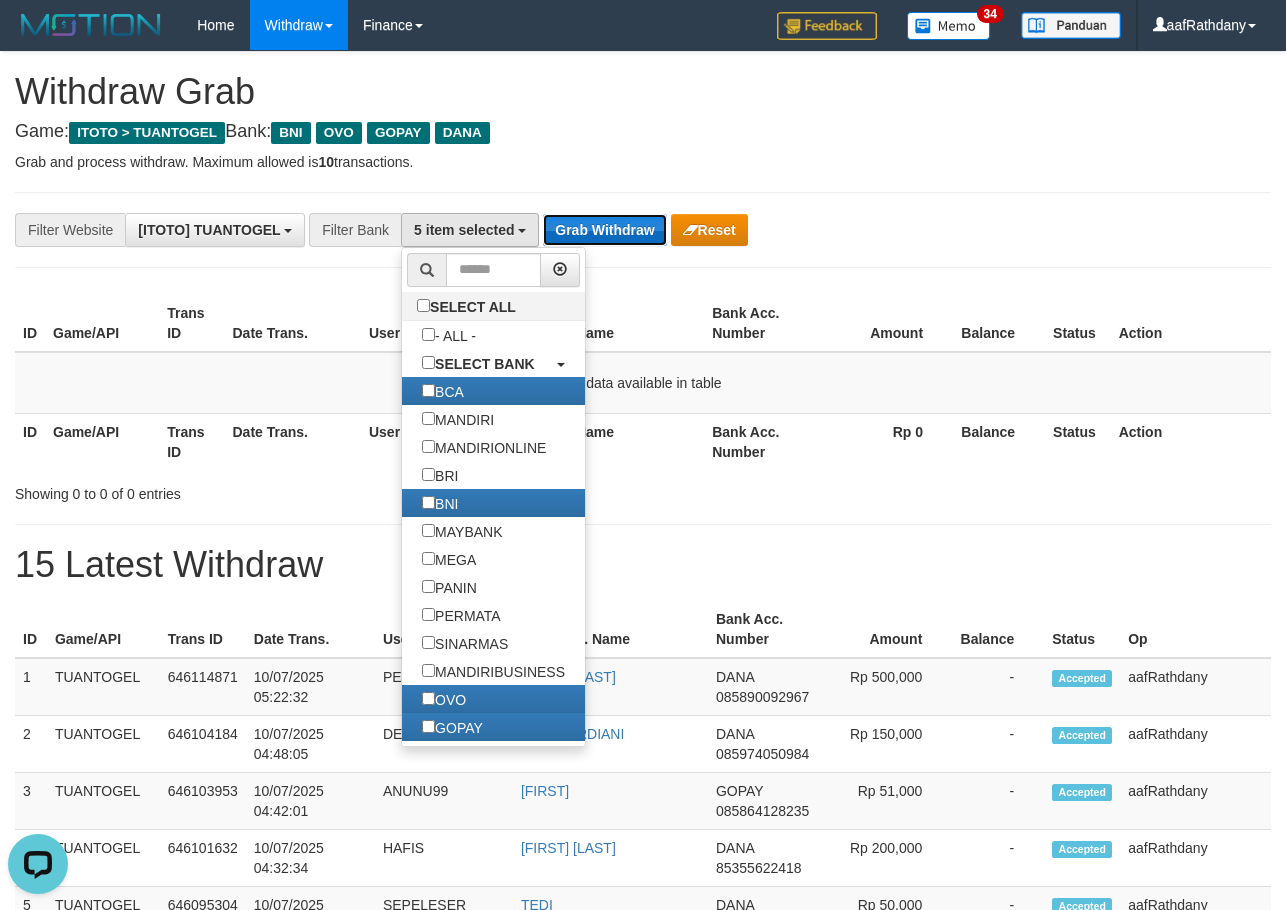 click on "Grab Withdraw" at bounding box center (604, 230) 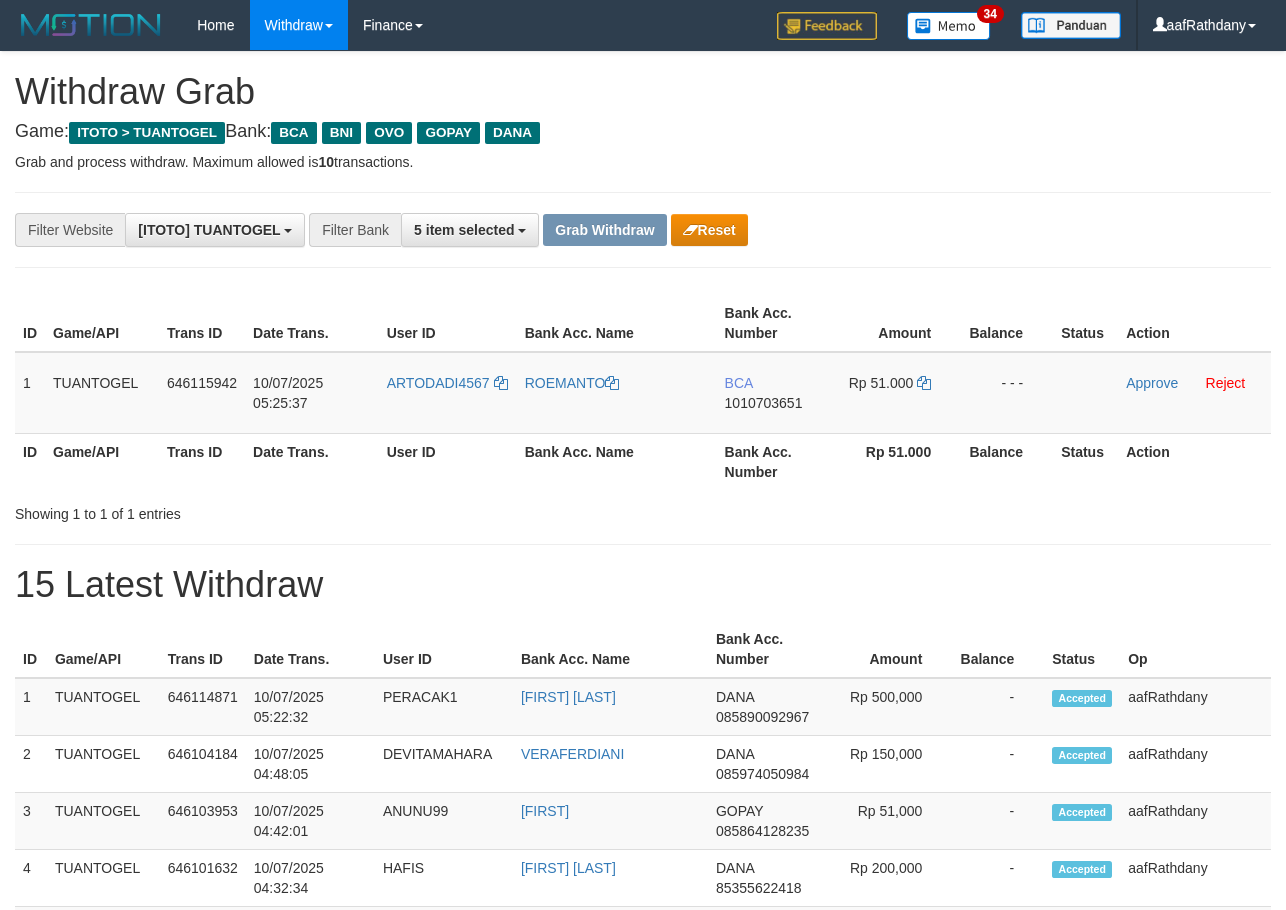 scroll, scrollTop: 0, scrollLeft: 0, axis: both 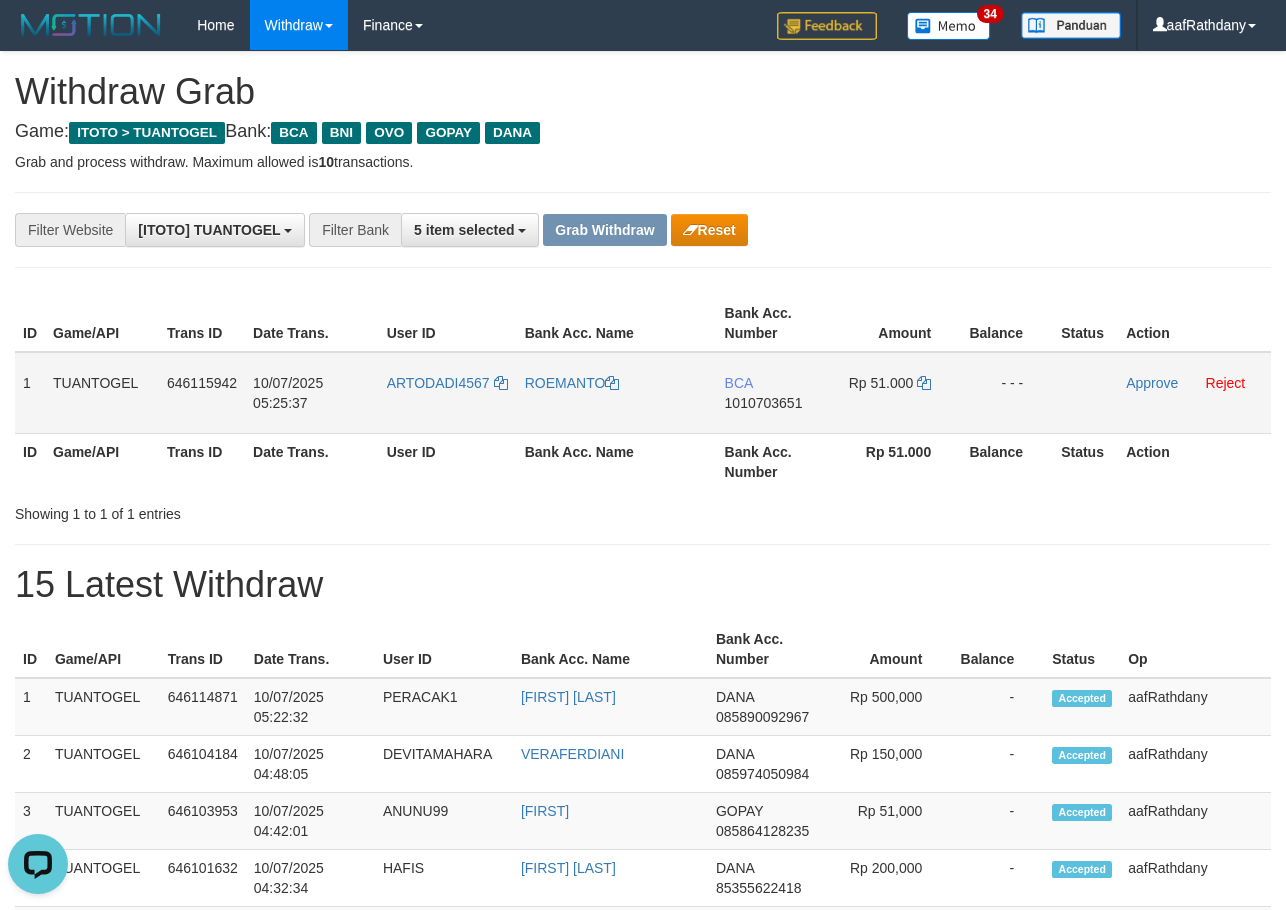 click on "ARTODADI4567" at bounding box center (448, 393) 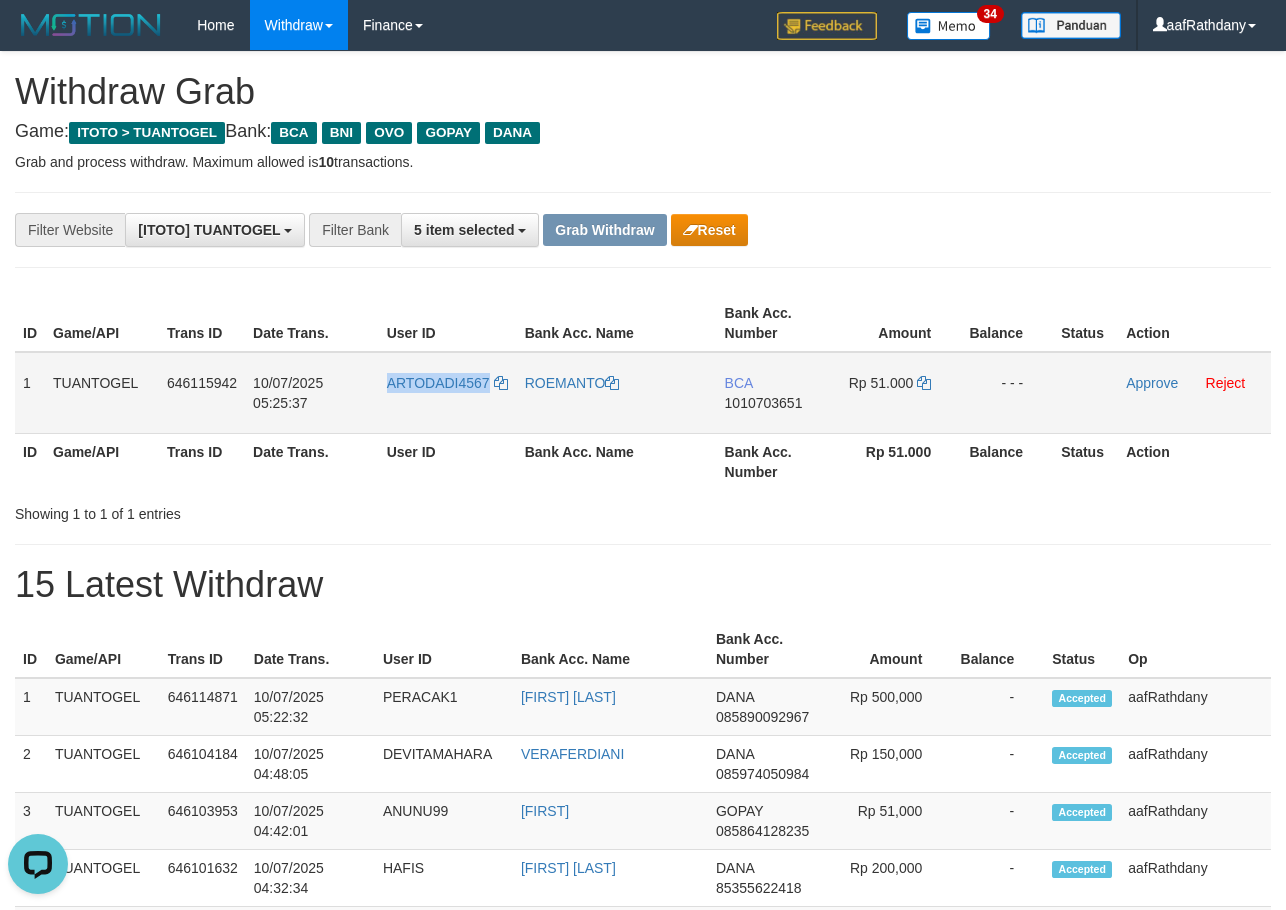 click on "ARTODADI4567" at bounding box center (448, 393) 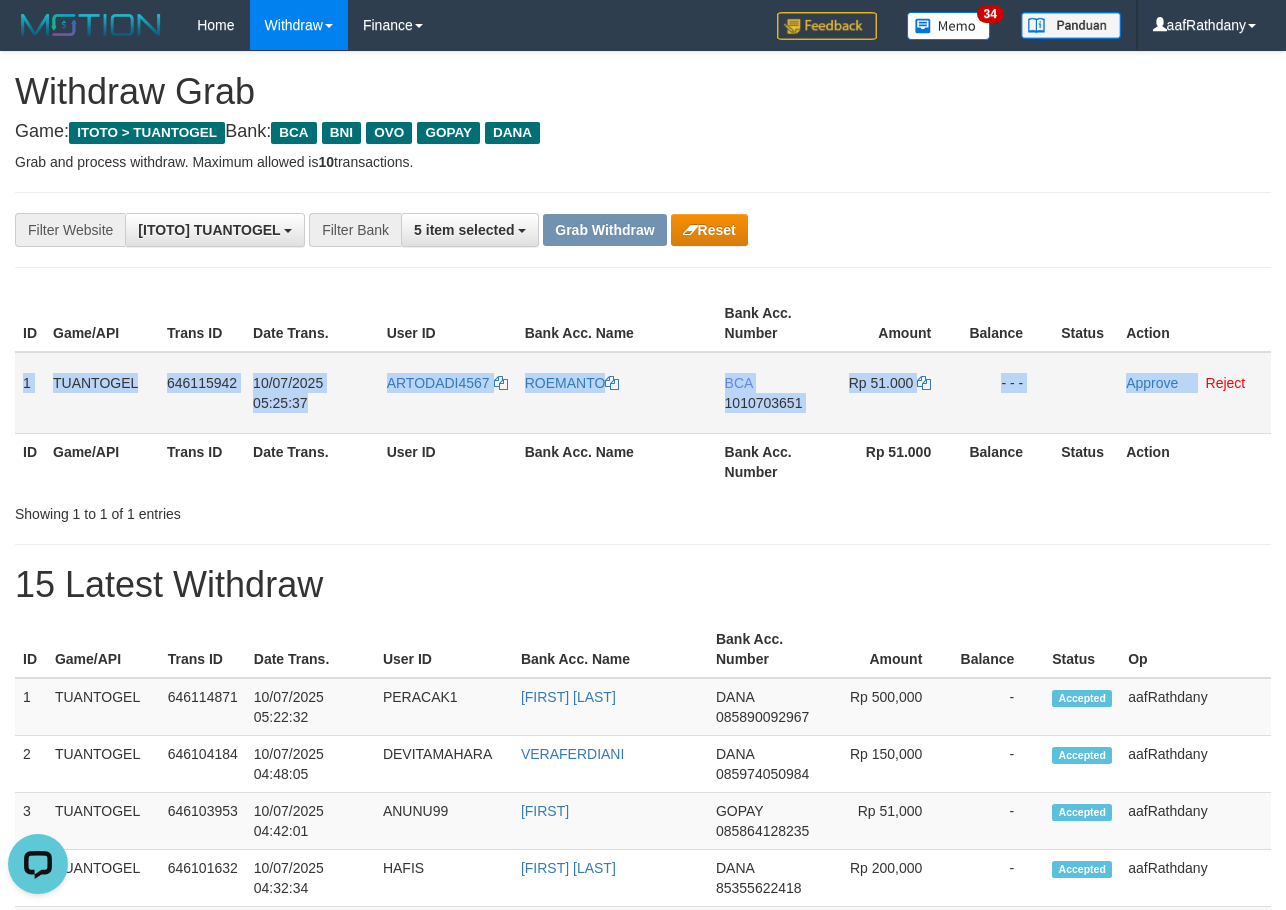 drag, startPoint x: 54, startPoint y: 378, endPoint x: 1196, endPoint y: 366, distance: 1142.063 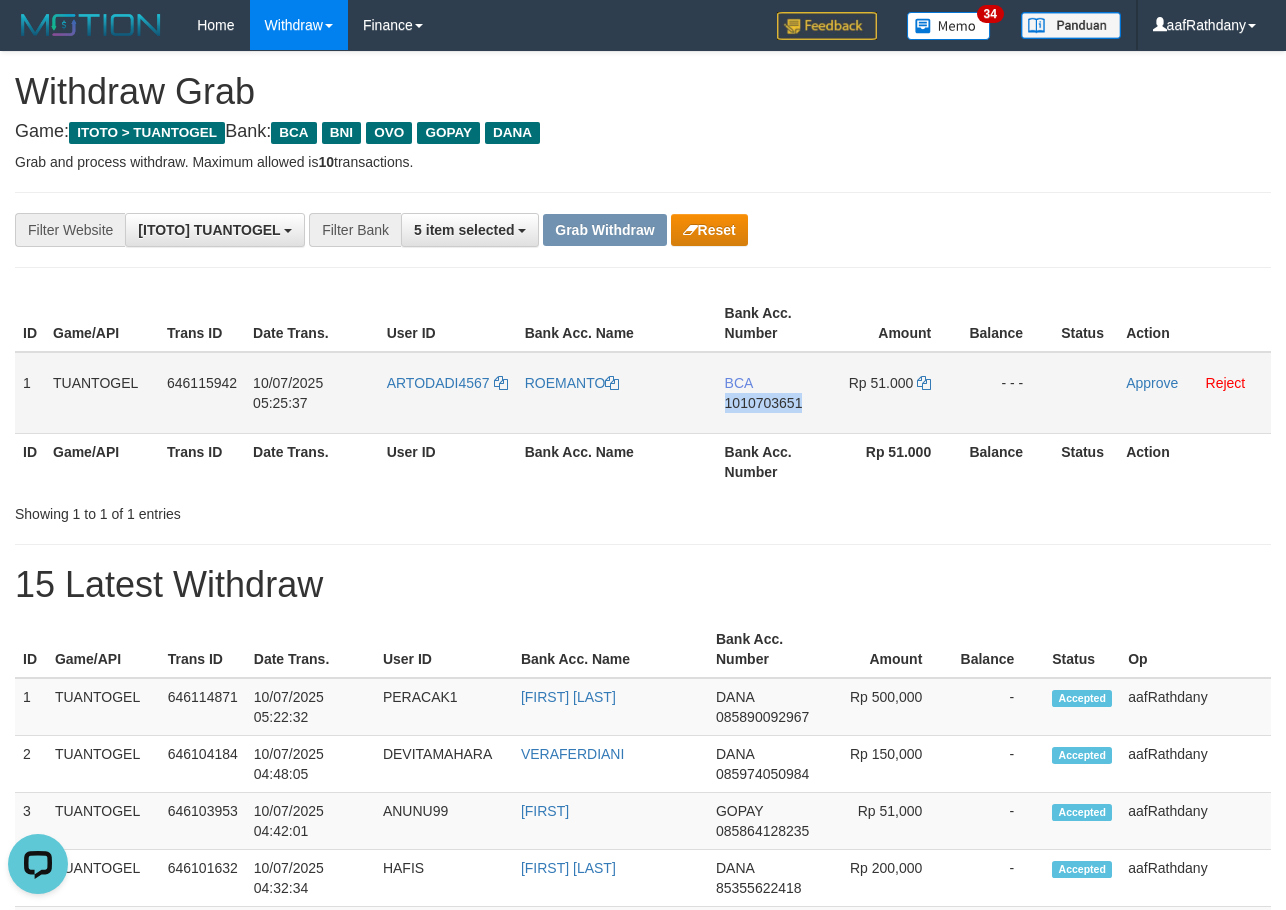 click on "BCA
1010703651" at bounding box center (773, 393) 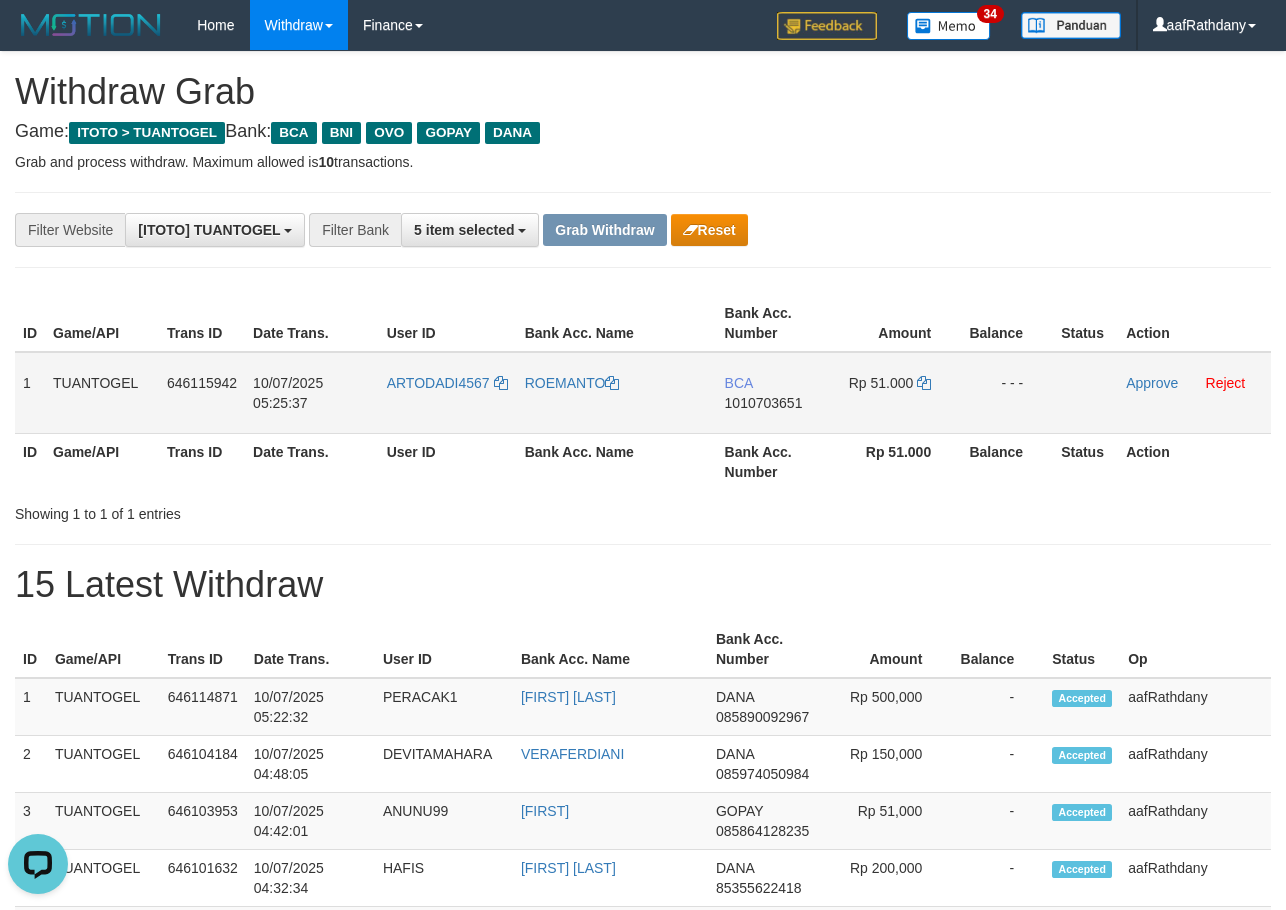 click on "Rp 51.000" at bounding box center [881, 383] 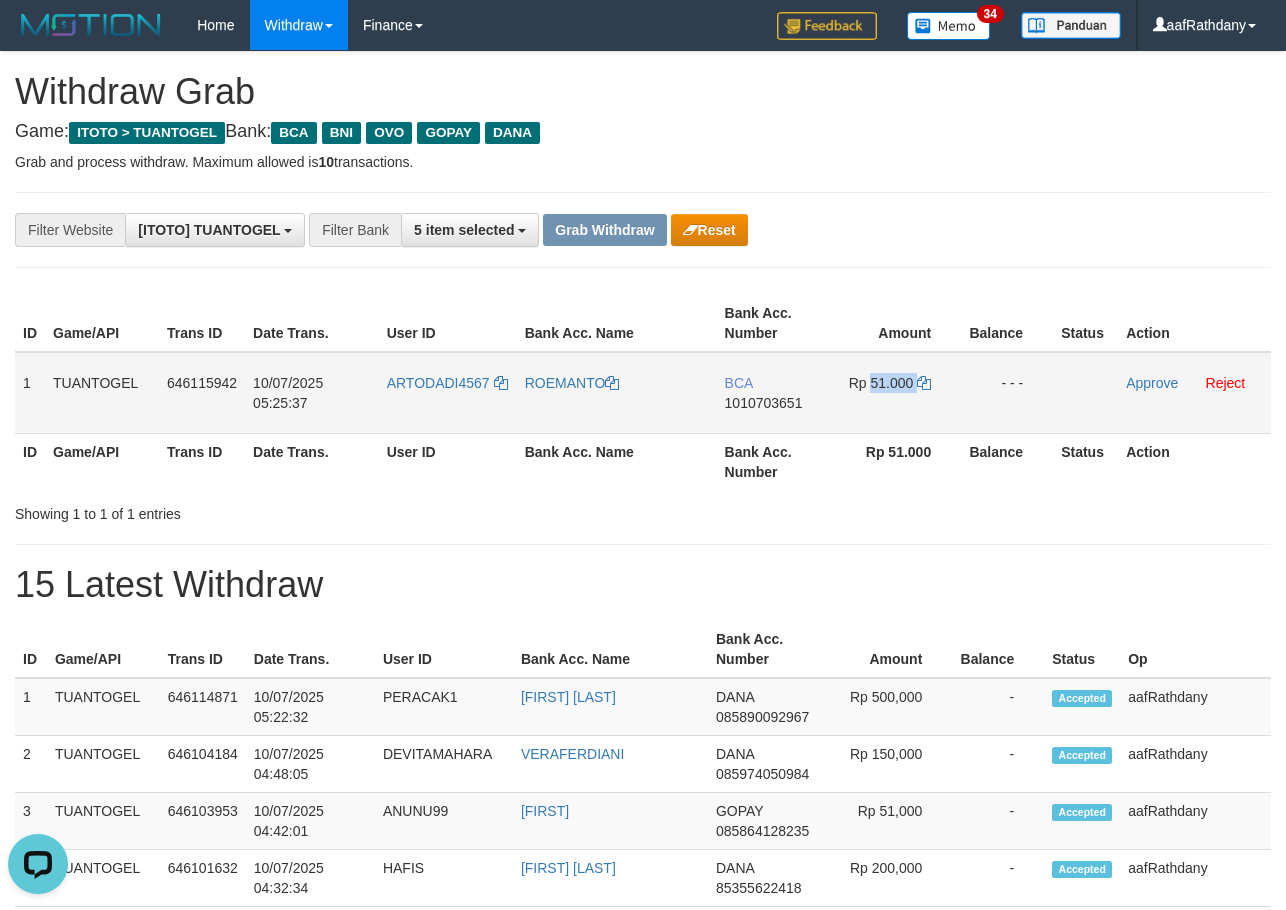 click on "Rp 51.000" at bounding box center [881, 383] 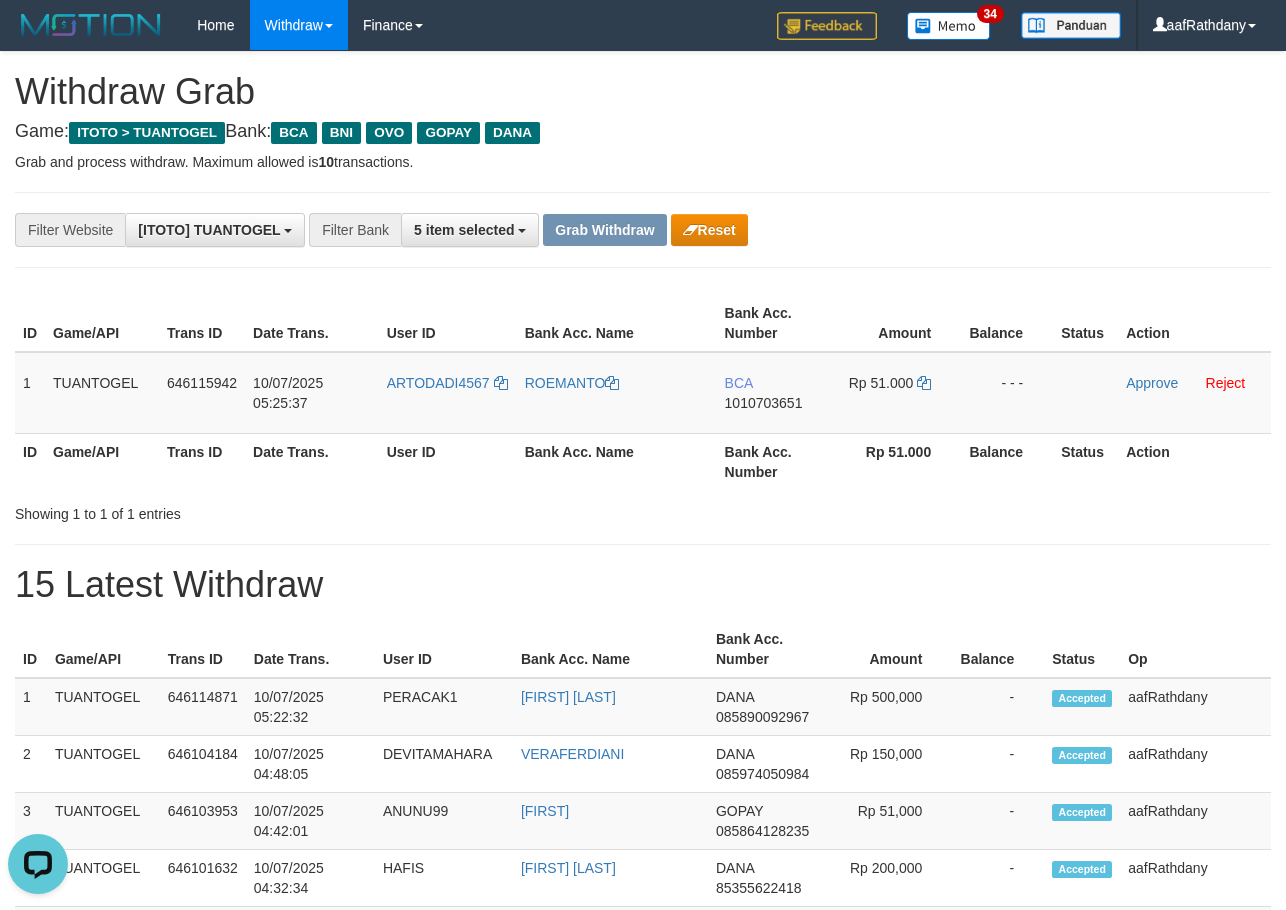click on "Op" at bounding box center [1195, 649] 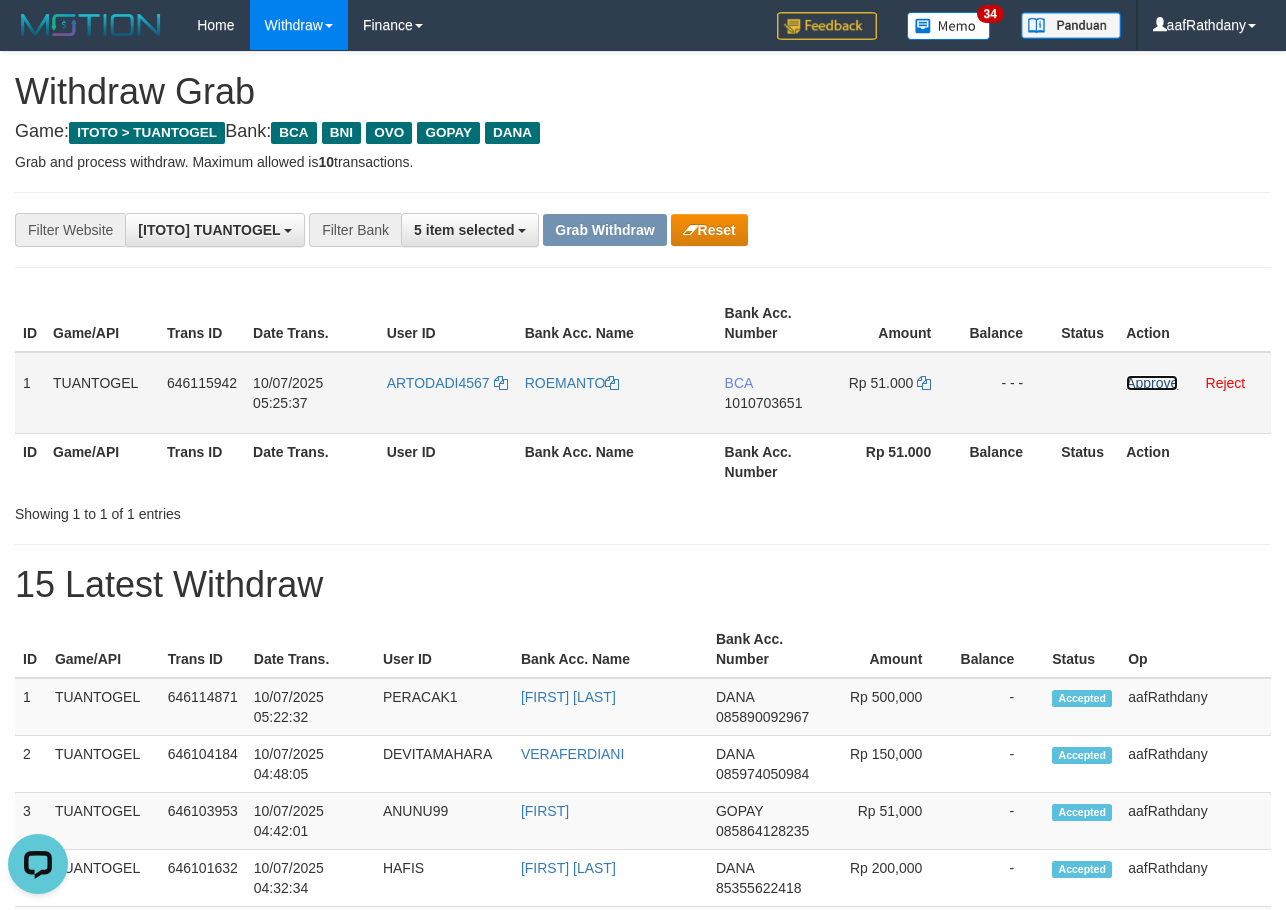 click on "Approve" at bounding box center (1152, 383) 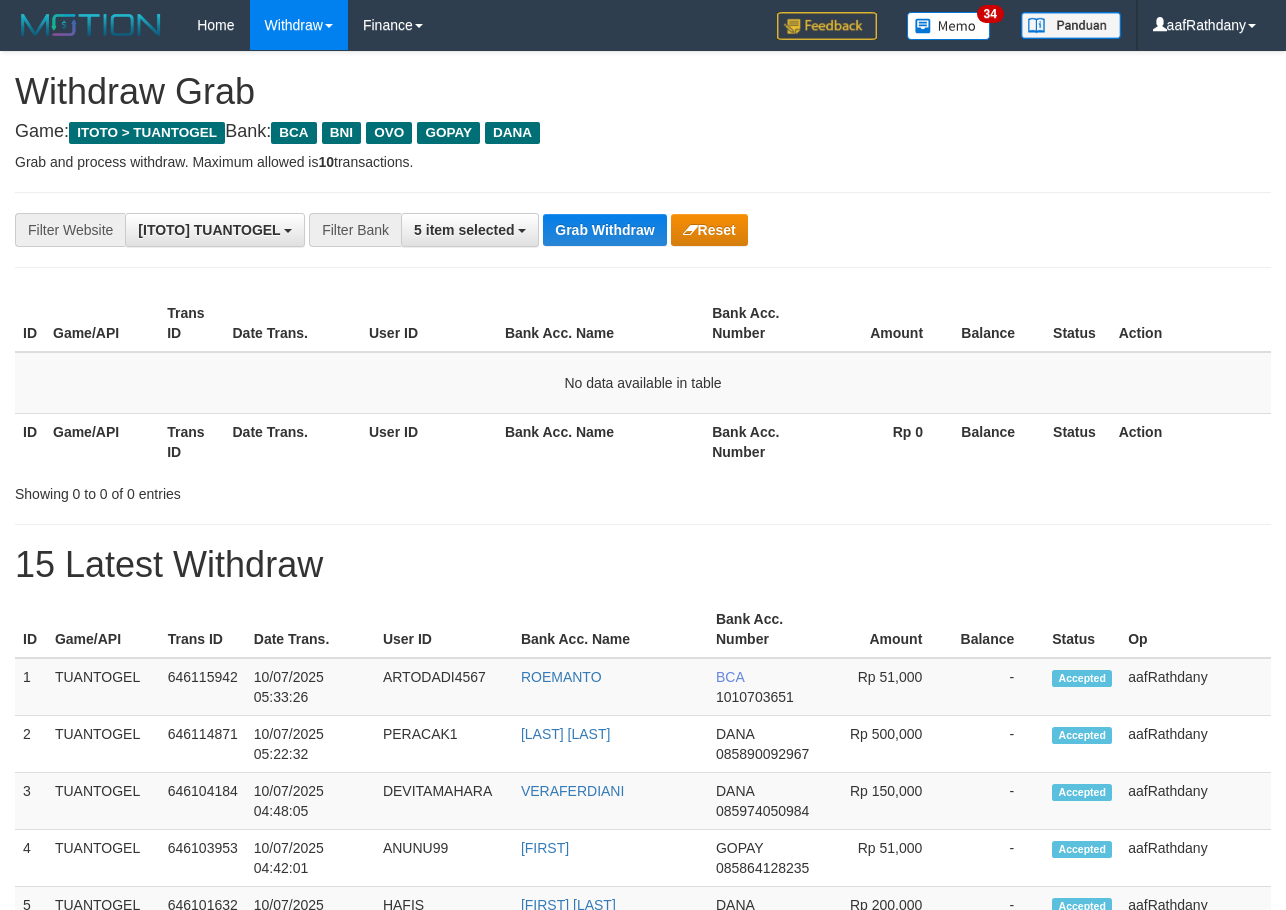 scroll, scrollTop: 0, scrollLeft: 0, axis: both 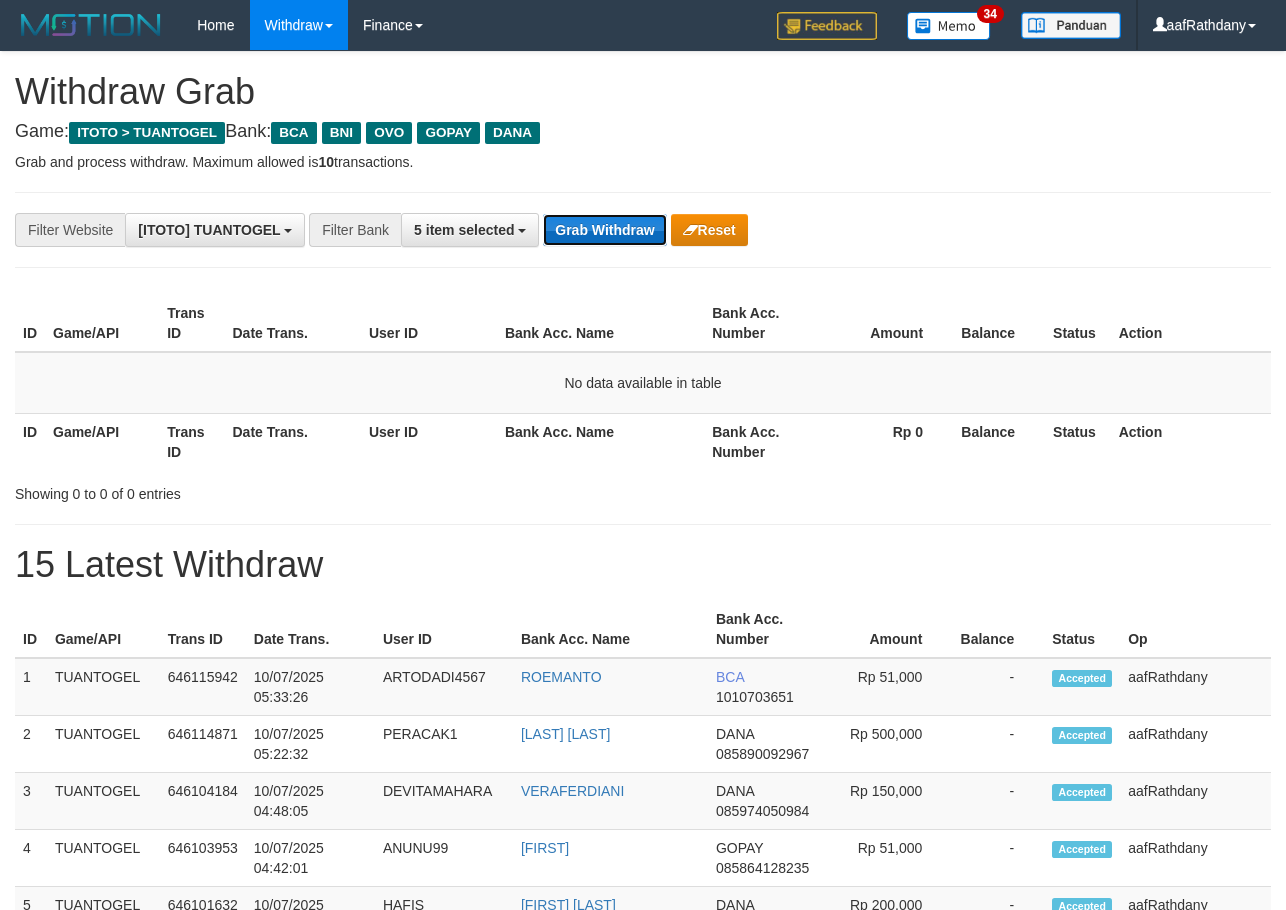 click on "Grab Withdraw" at bounding box center [604, 230] 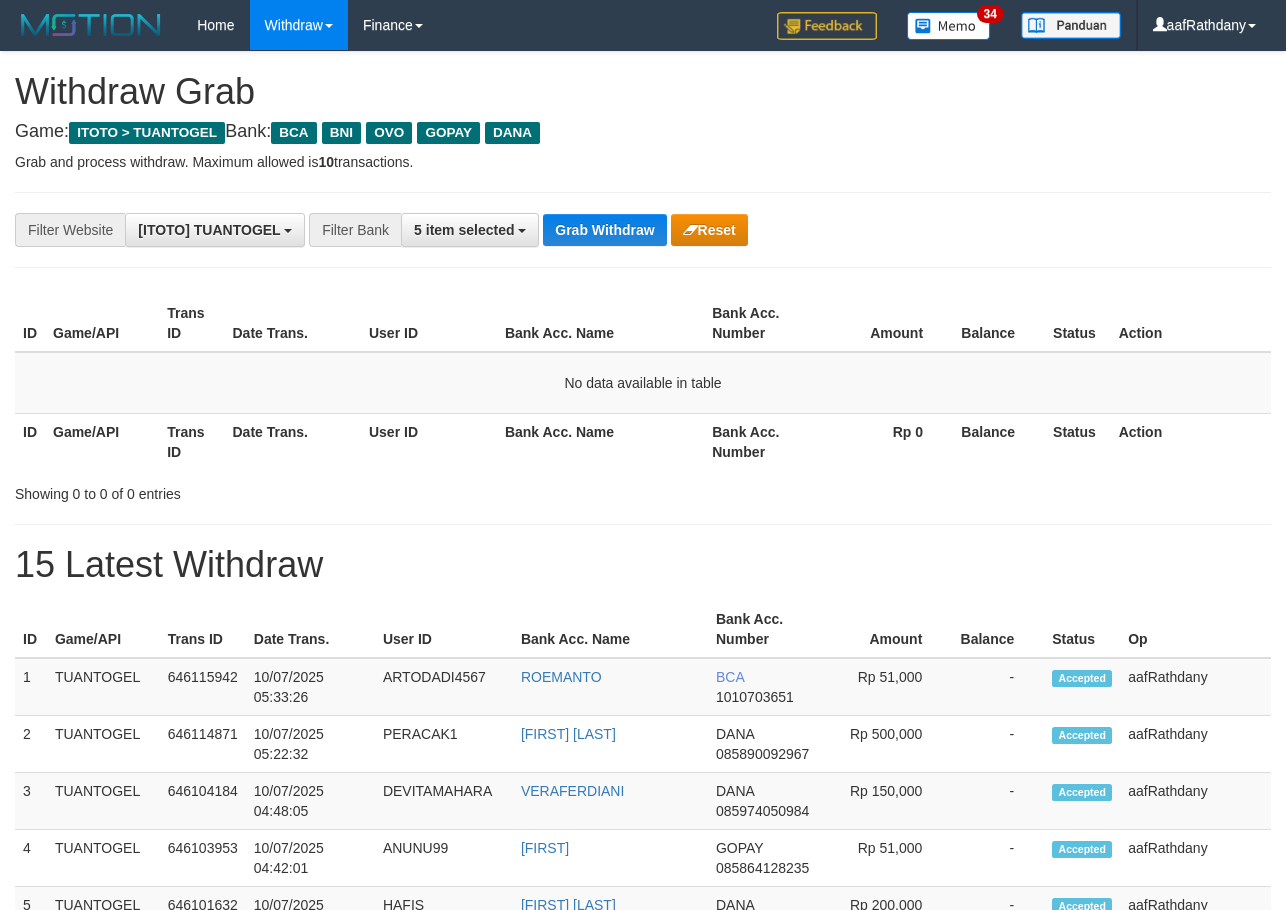 scroll, scrollTop: 0, scrollLeft: 0, axis: both 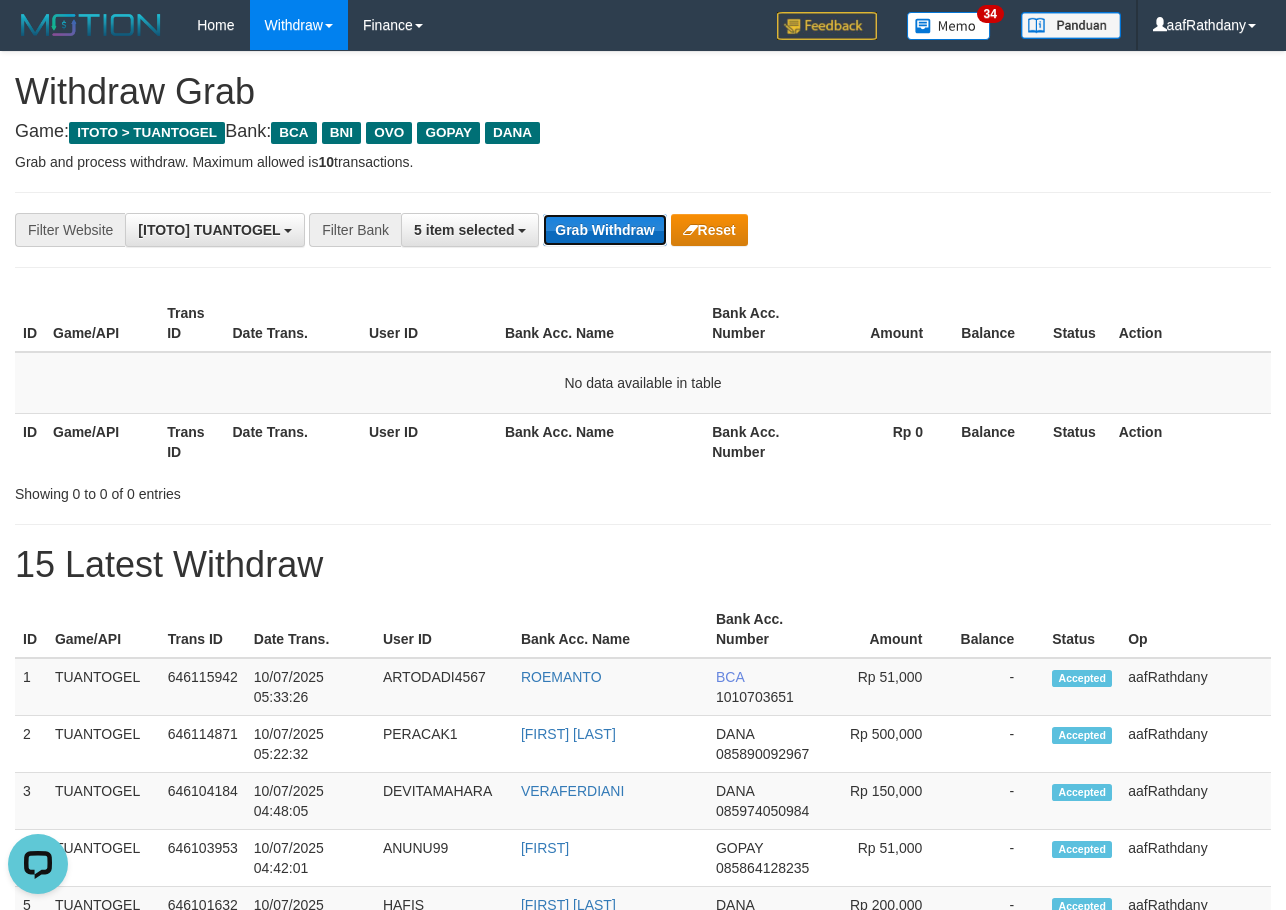 click on "Grab Withdraw" at bounding box center [604, 230] 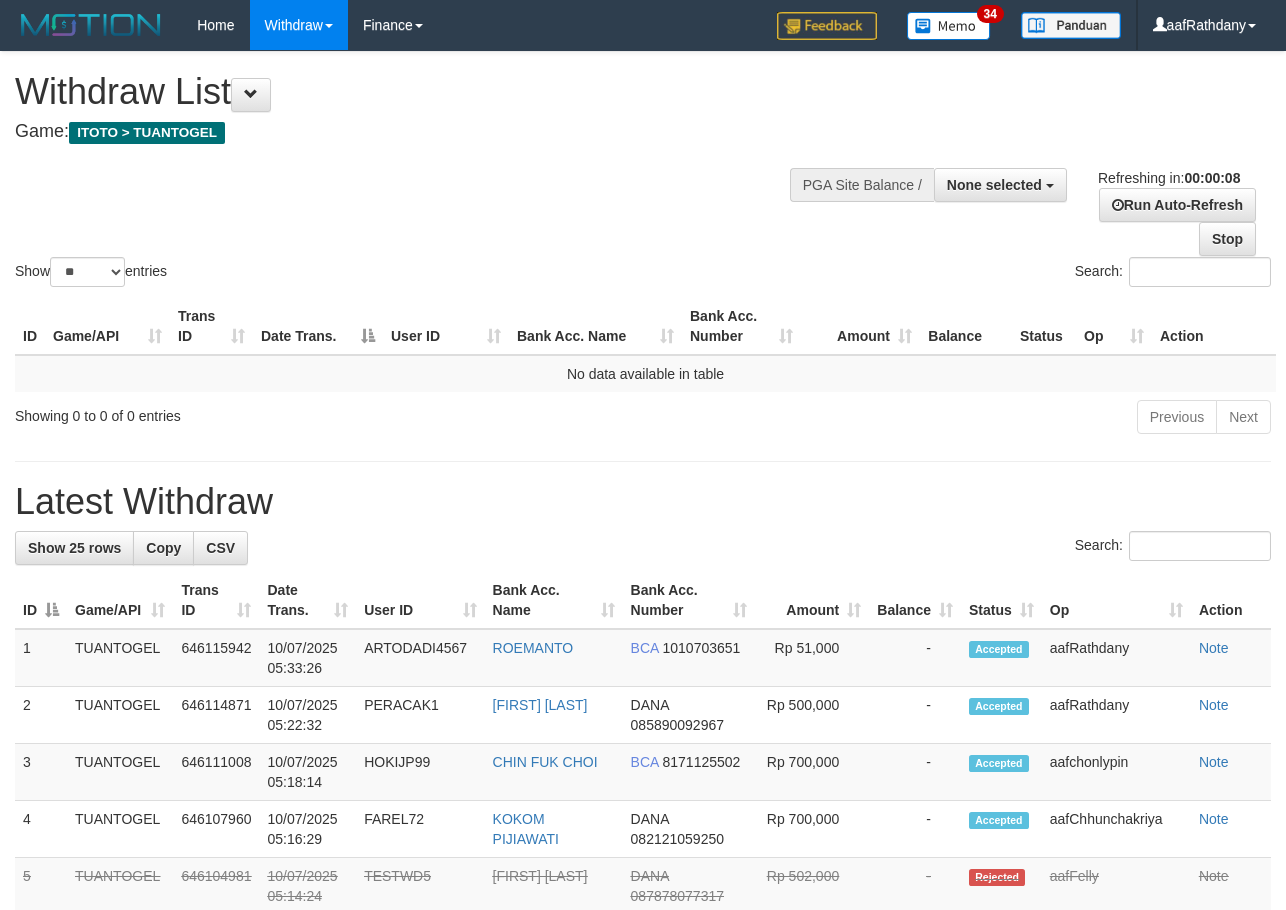 scroll, scrollTop: 0, scrollLeft: 0, axis: both 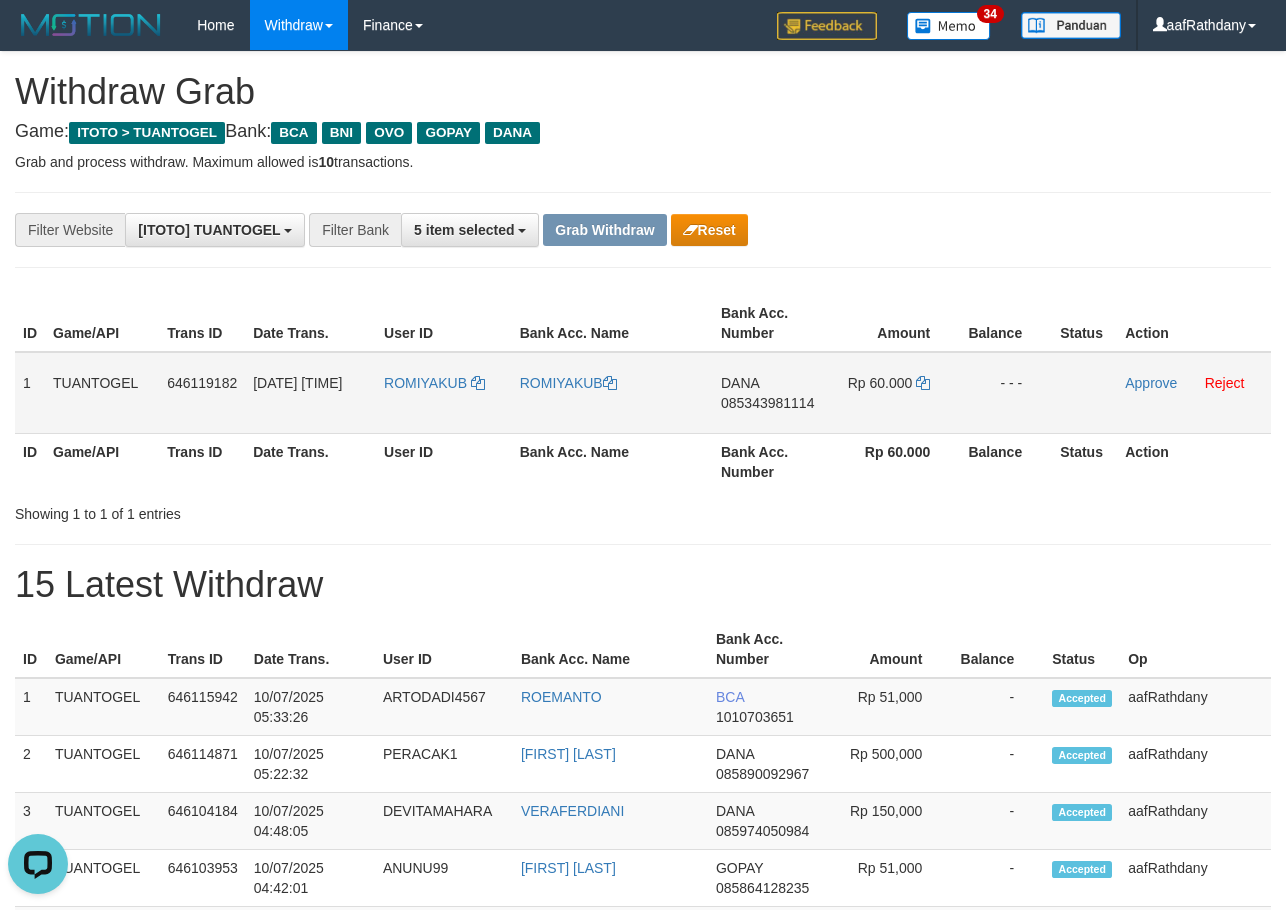 click on "ROMIYAKUB" at bounding box center (444, 393) 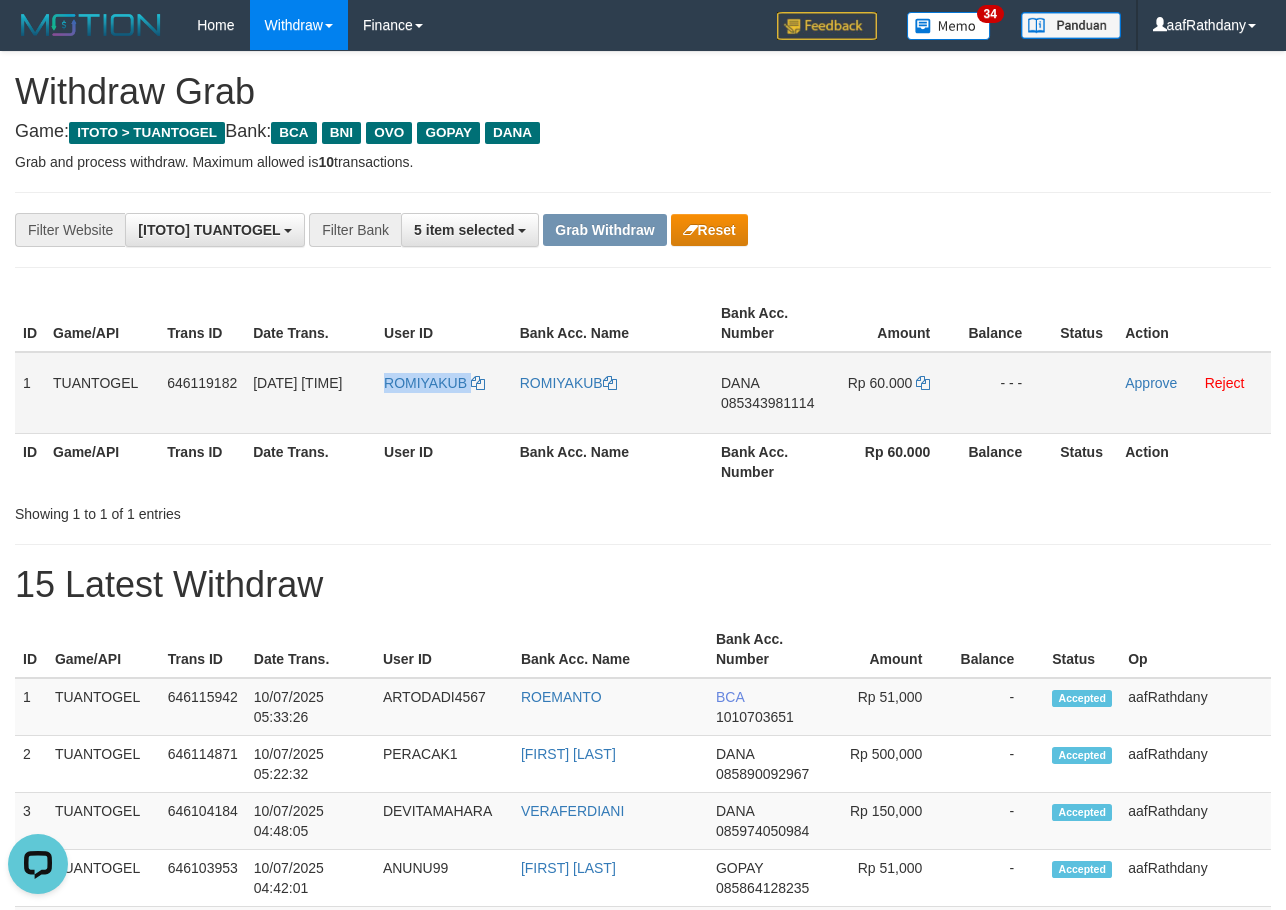 click on "ROMIYAKUB" at bounding box center (444, 393) 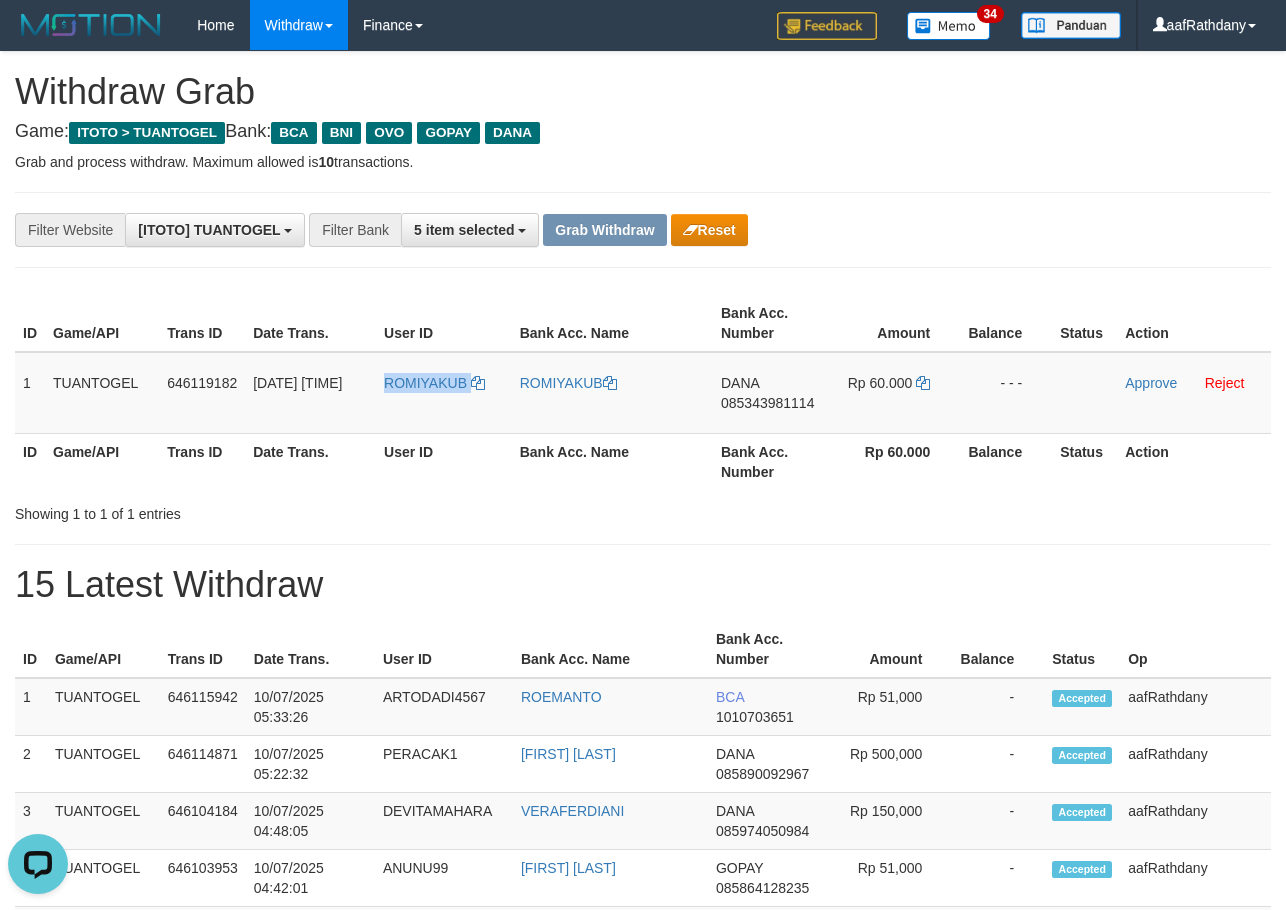 copy on "ROMIYAKUB" 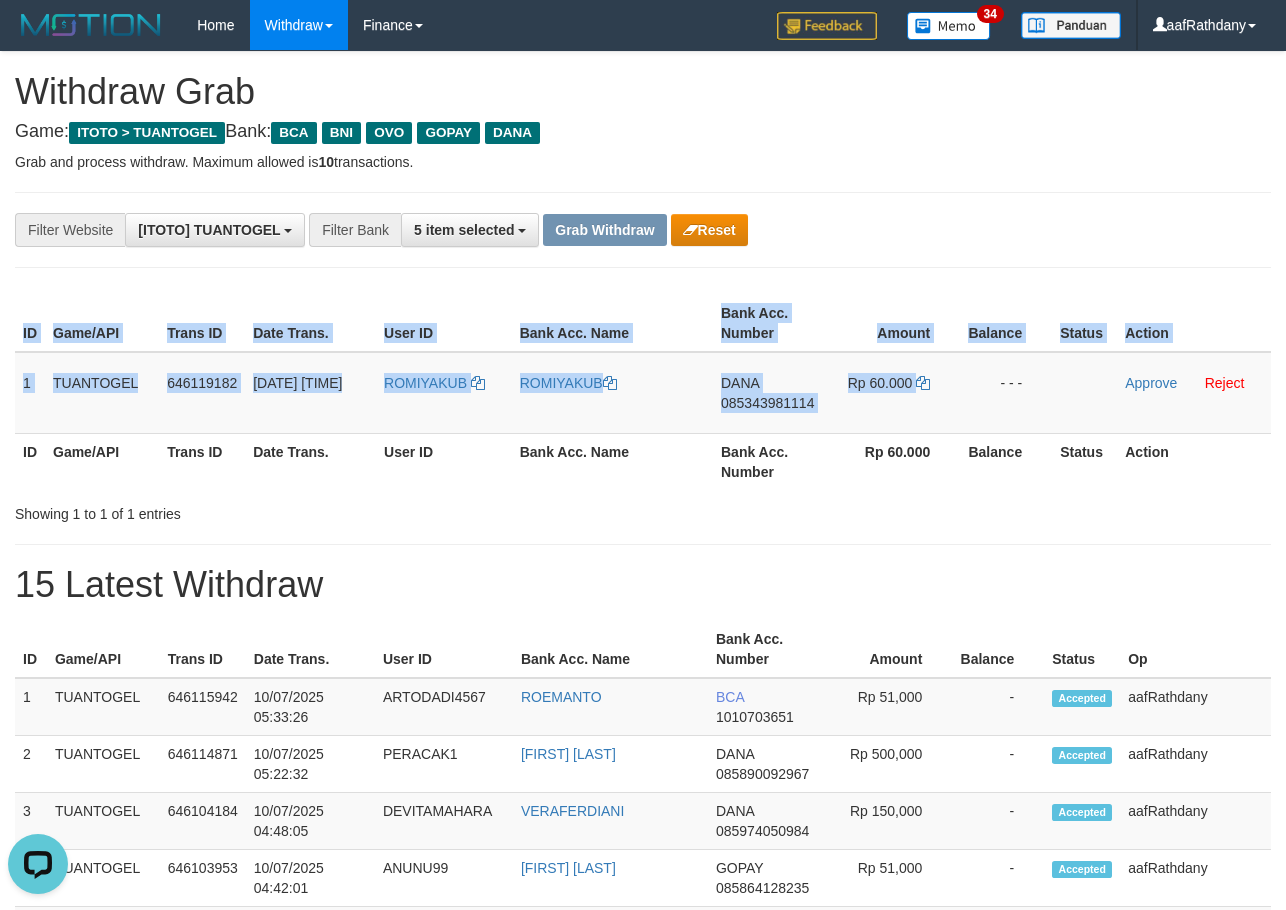 drag, startPoint x: 278, startPoint y: 421, endPoint x: 903, endPoint y: 448, distance: 625.58295 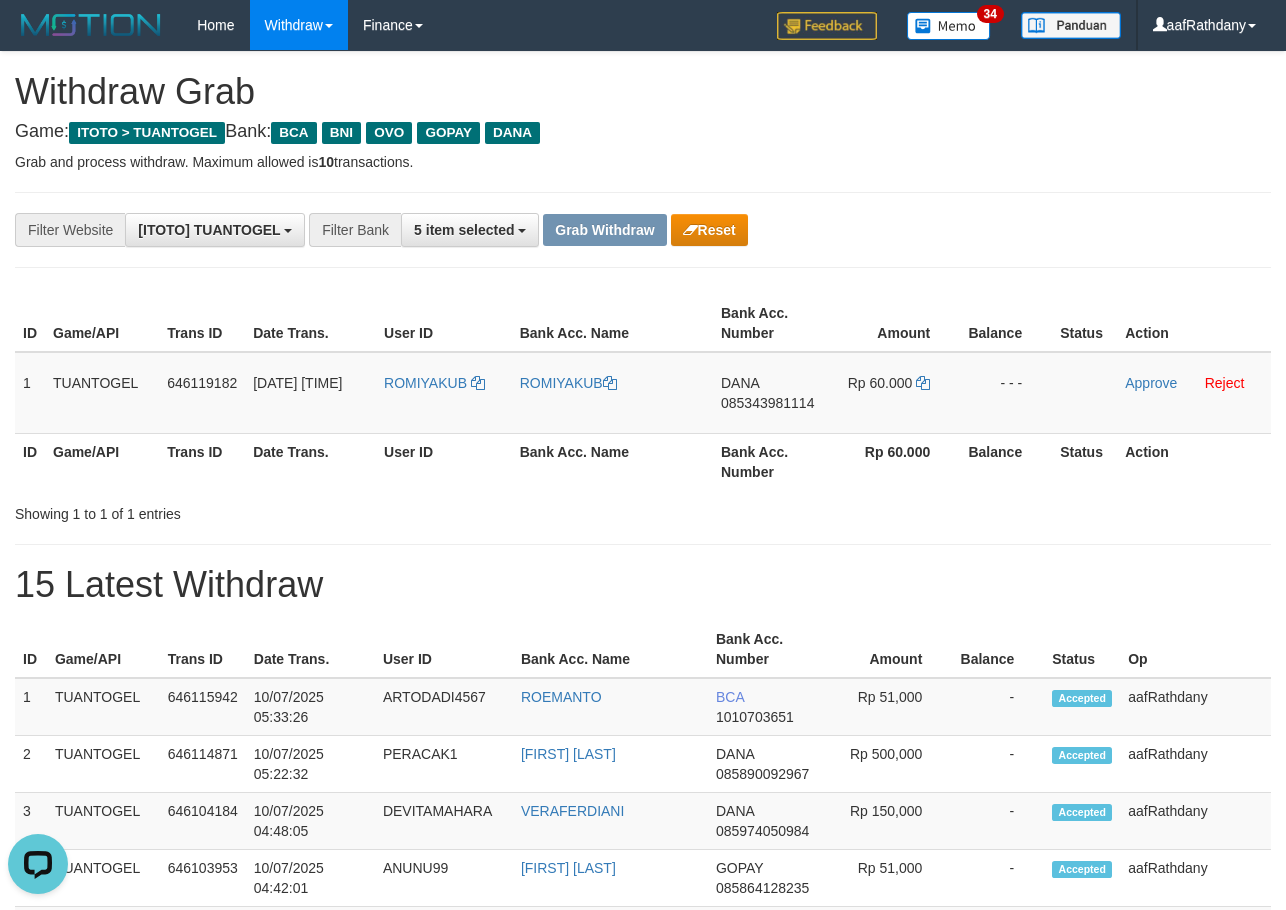 drag, startPoint x: 868, startPoint y: 471, endPoint x: 592, endPoint y: 480, distance: 276.1467 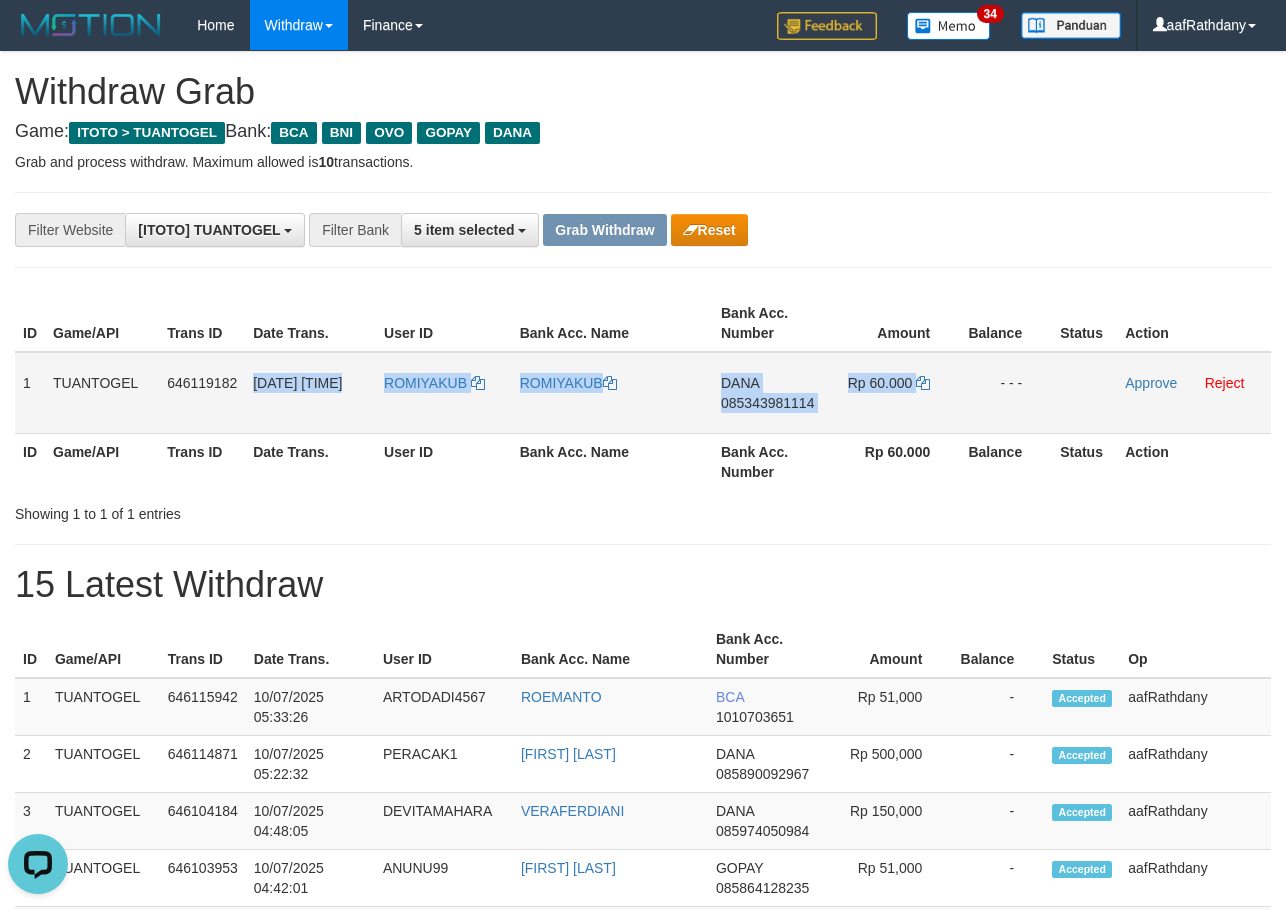 drag, startPoint x: 289, startPoint y: 375, endPoint x: 994, endPoint y: 408, distance: 705.7719 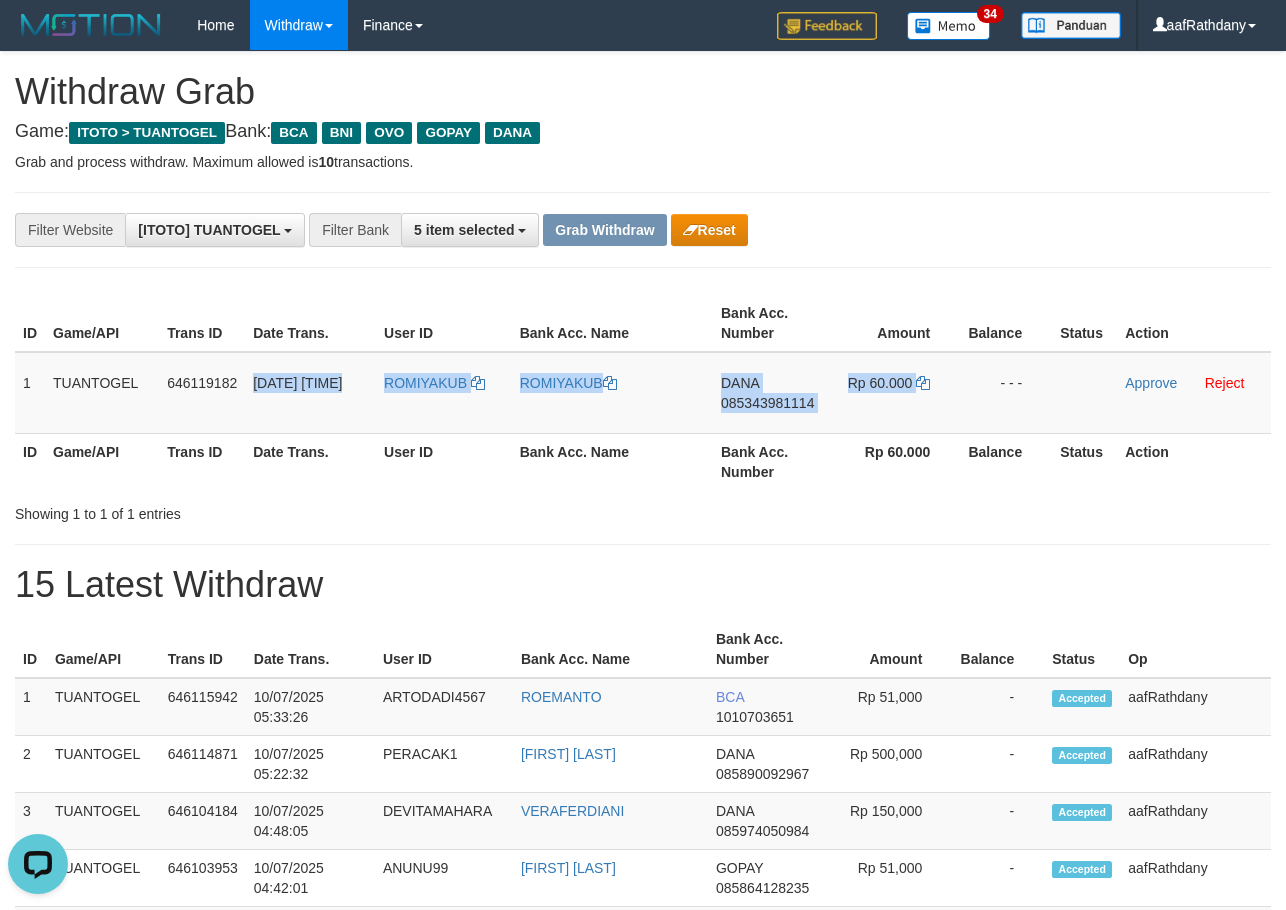 copy on "10/07/2025 05:38:13
ROMIYAKUB
ROMIYAKUB
DANA
085343981114
Rp 60.000" 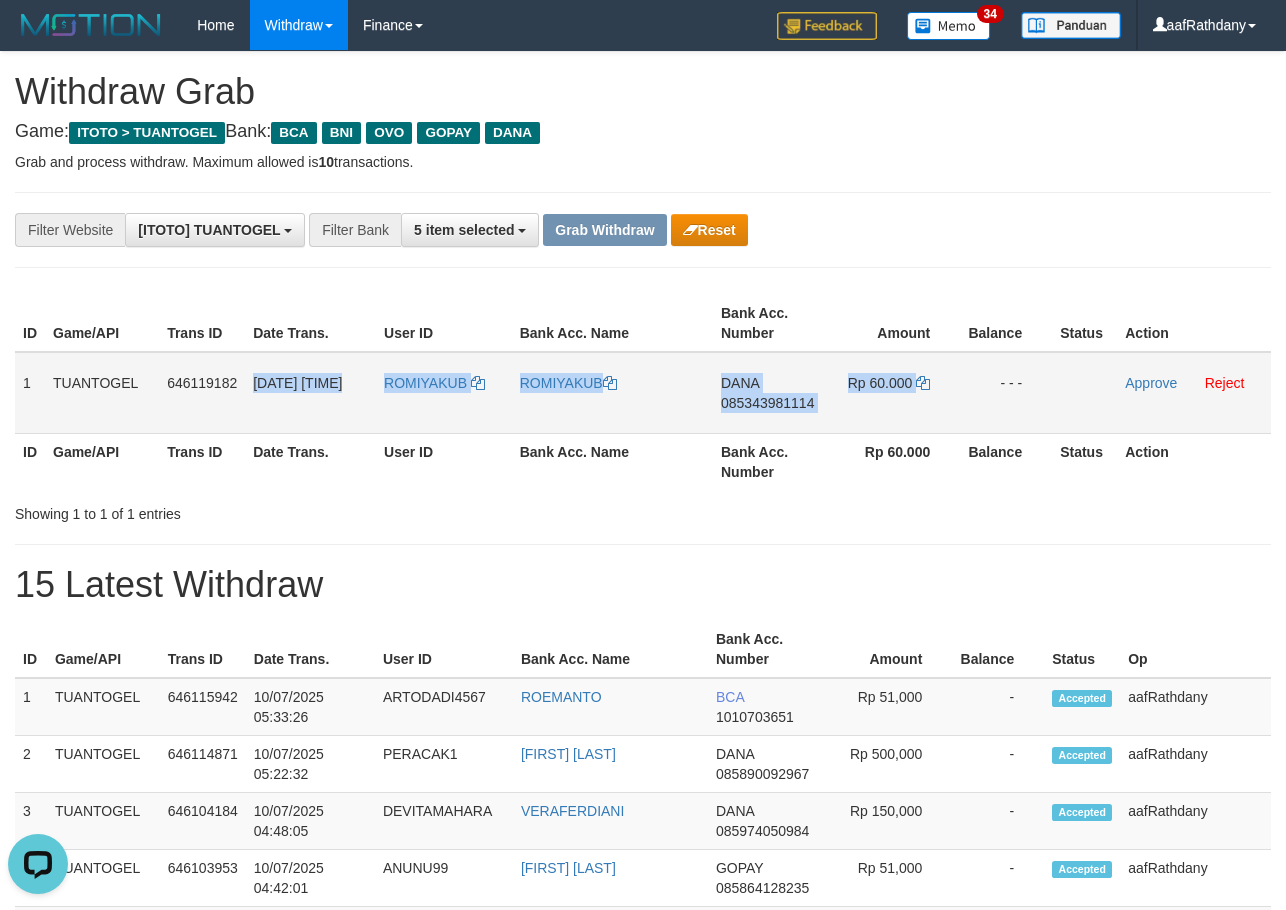 drag, startPoint x: 773, startPoint y: 431, endPoint x: 760, endPoint y: 428, distance: 13.341664 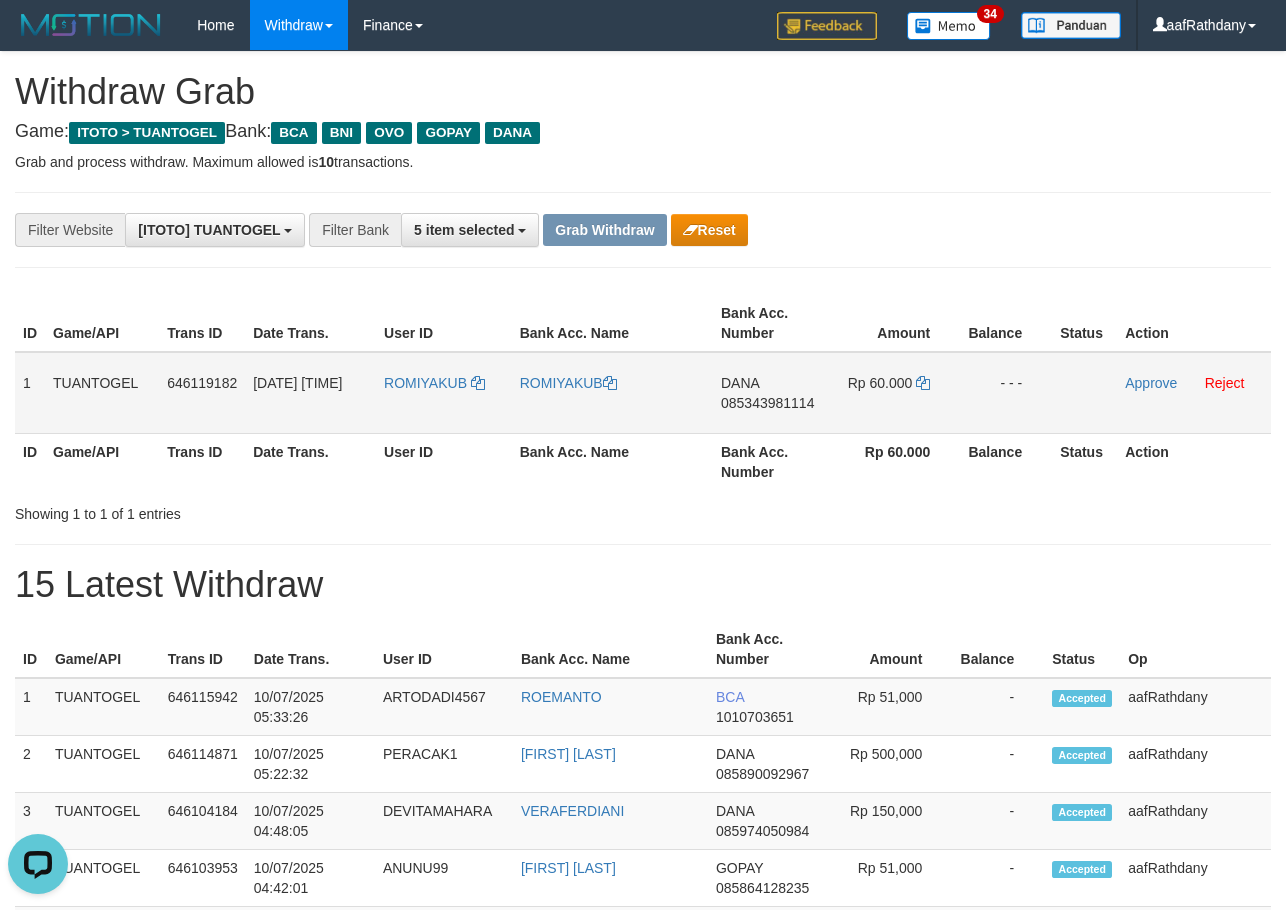 click on "DANA
085343981114" at bounding box center [770, 393] 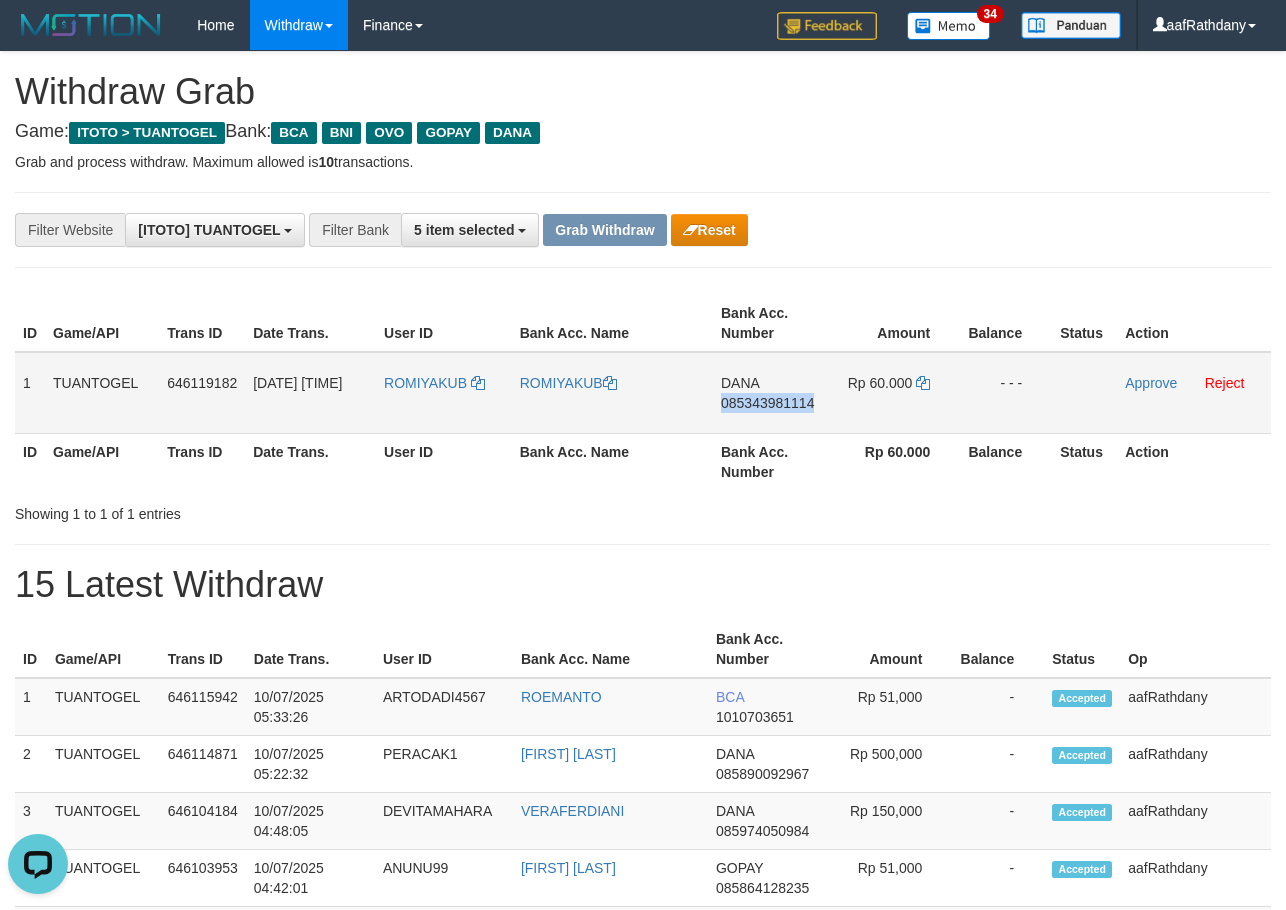 click on "DANA
085343981114" at bounding box center (770, 393) 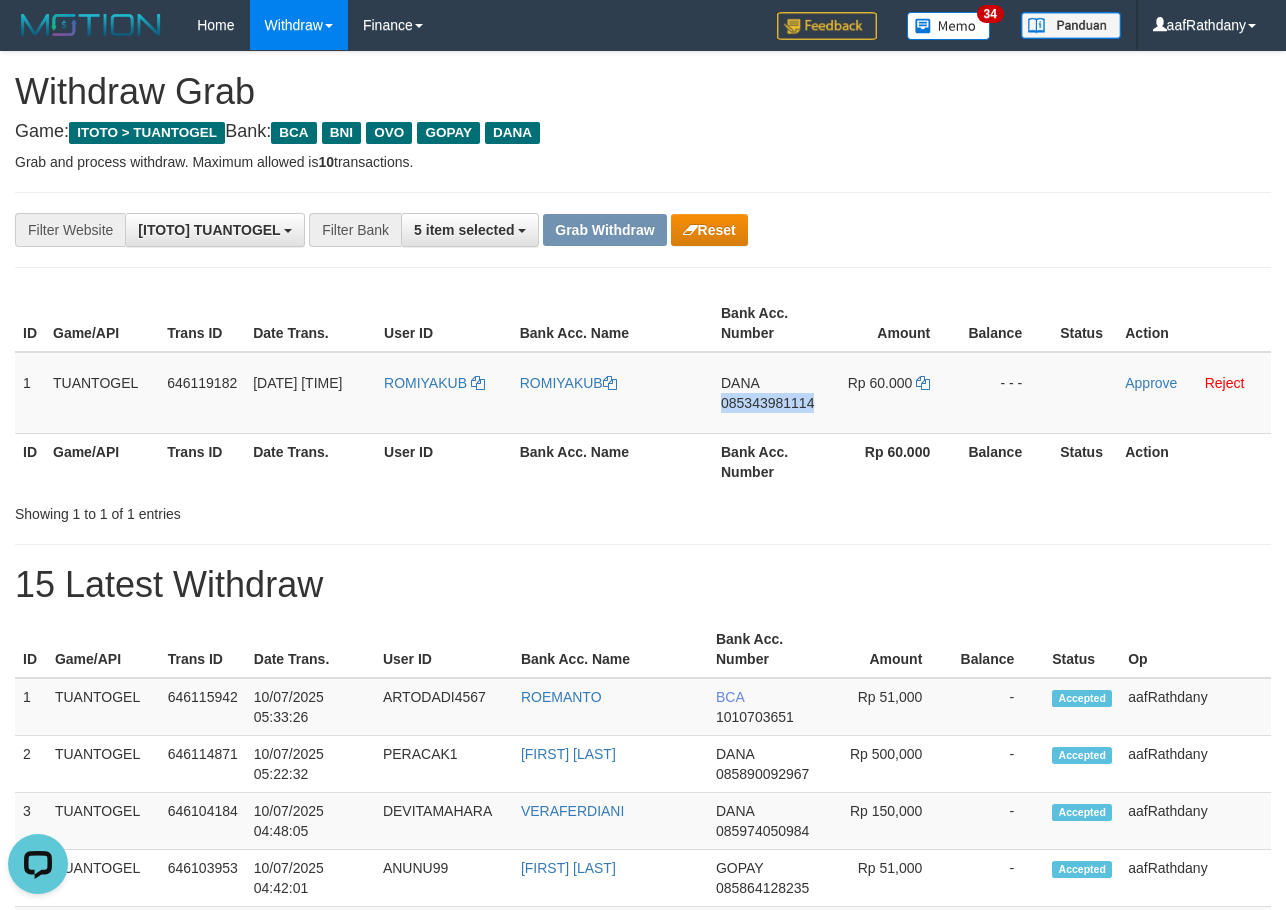 copy on "085343981114" 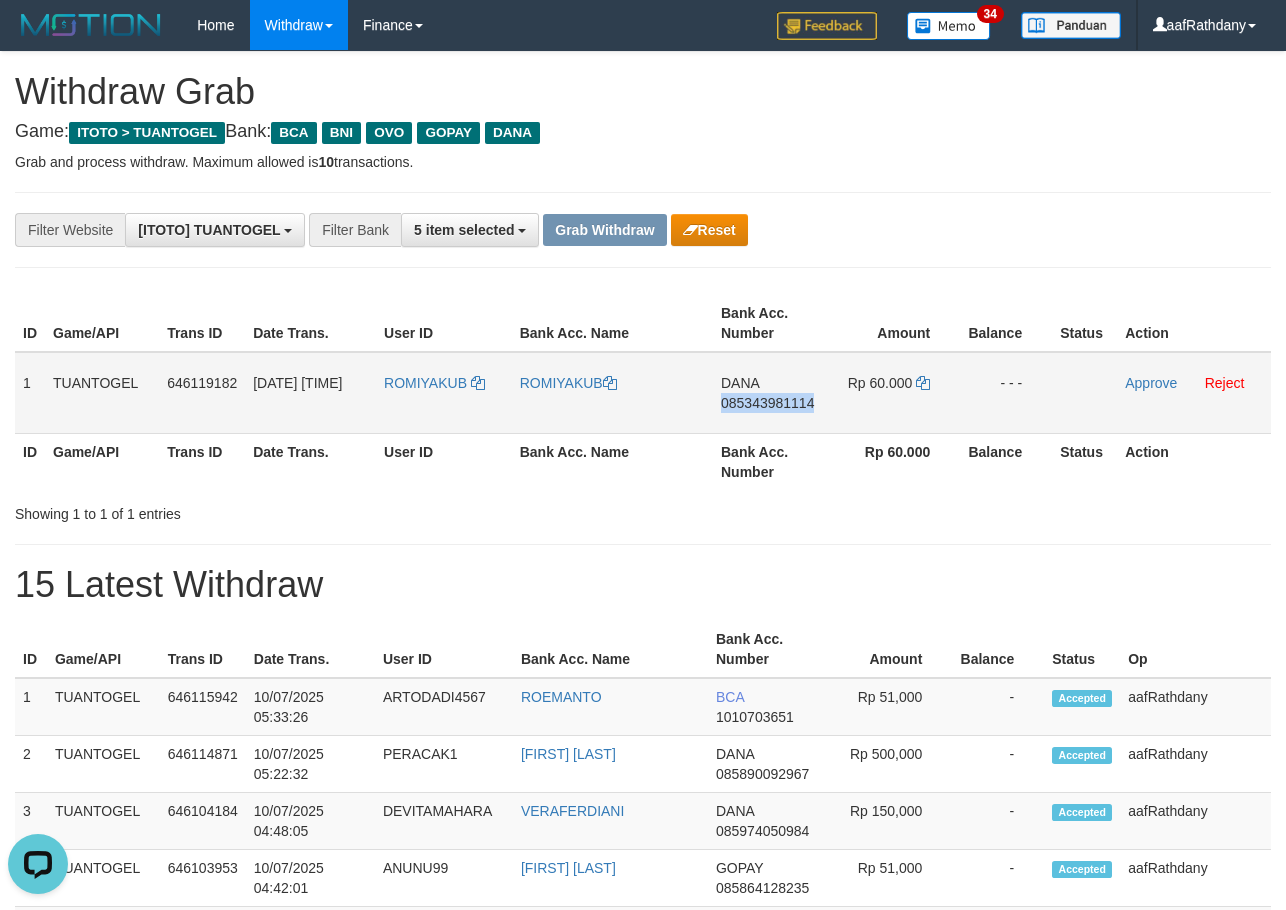 click on "Rp 60.000" at bounding box center [880, 383] 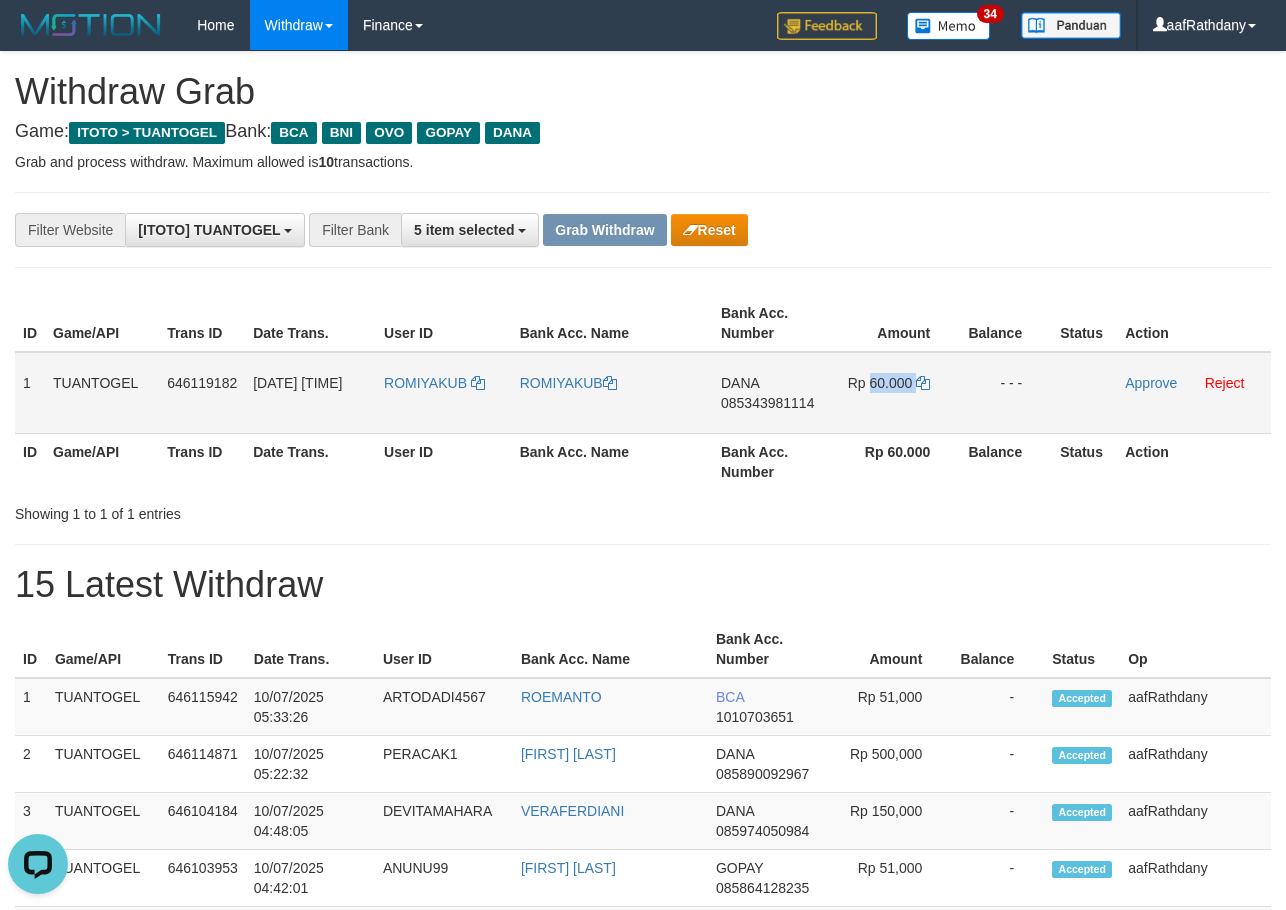click on "Rp 60.000" at bounding box center (880, 383) 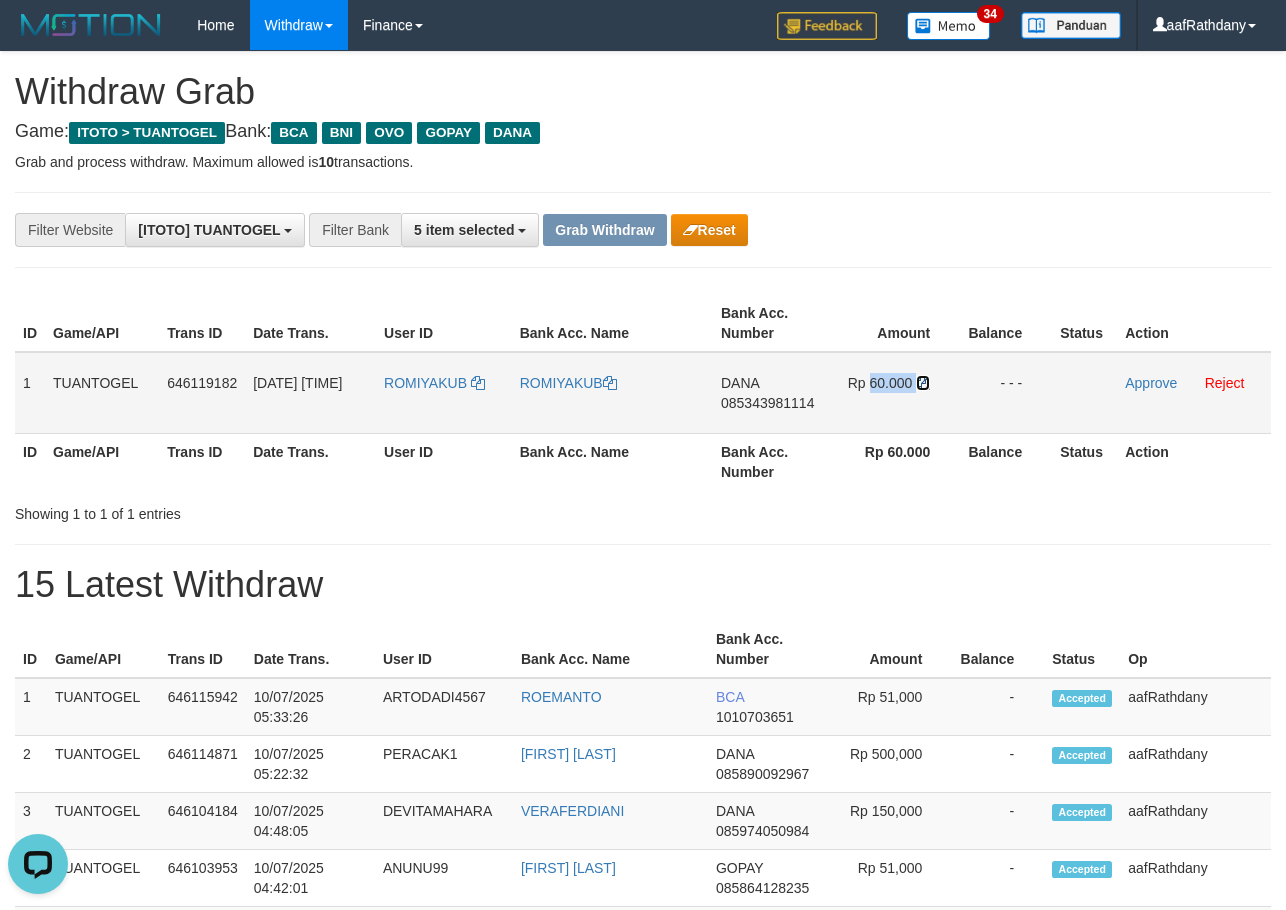 click at bounding box center (610, 383) 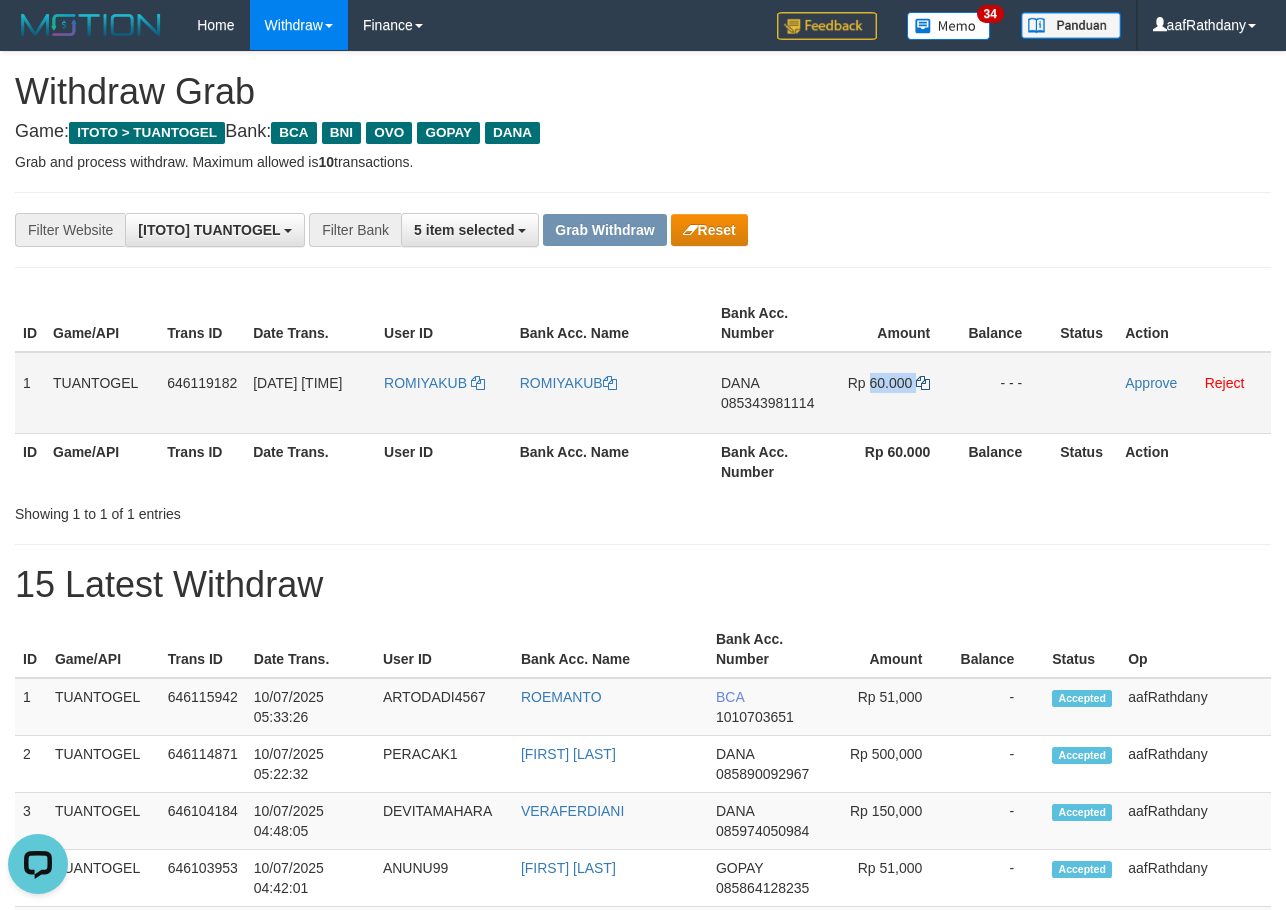 copy on "60.000" 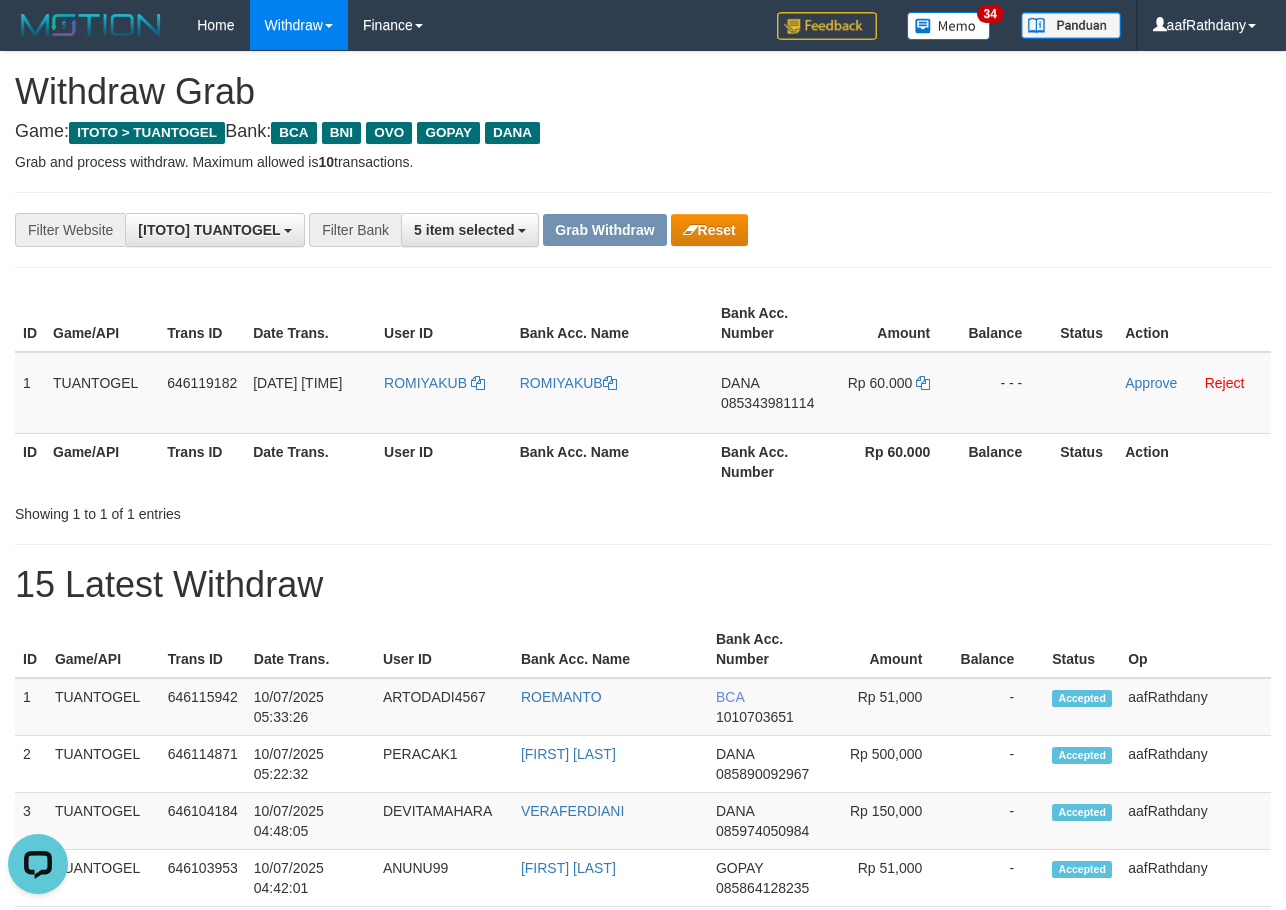 click on "**********" at bounding box center (643, 1123) 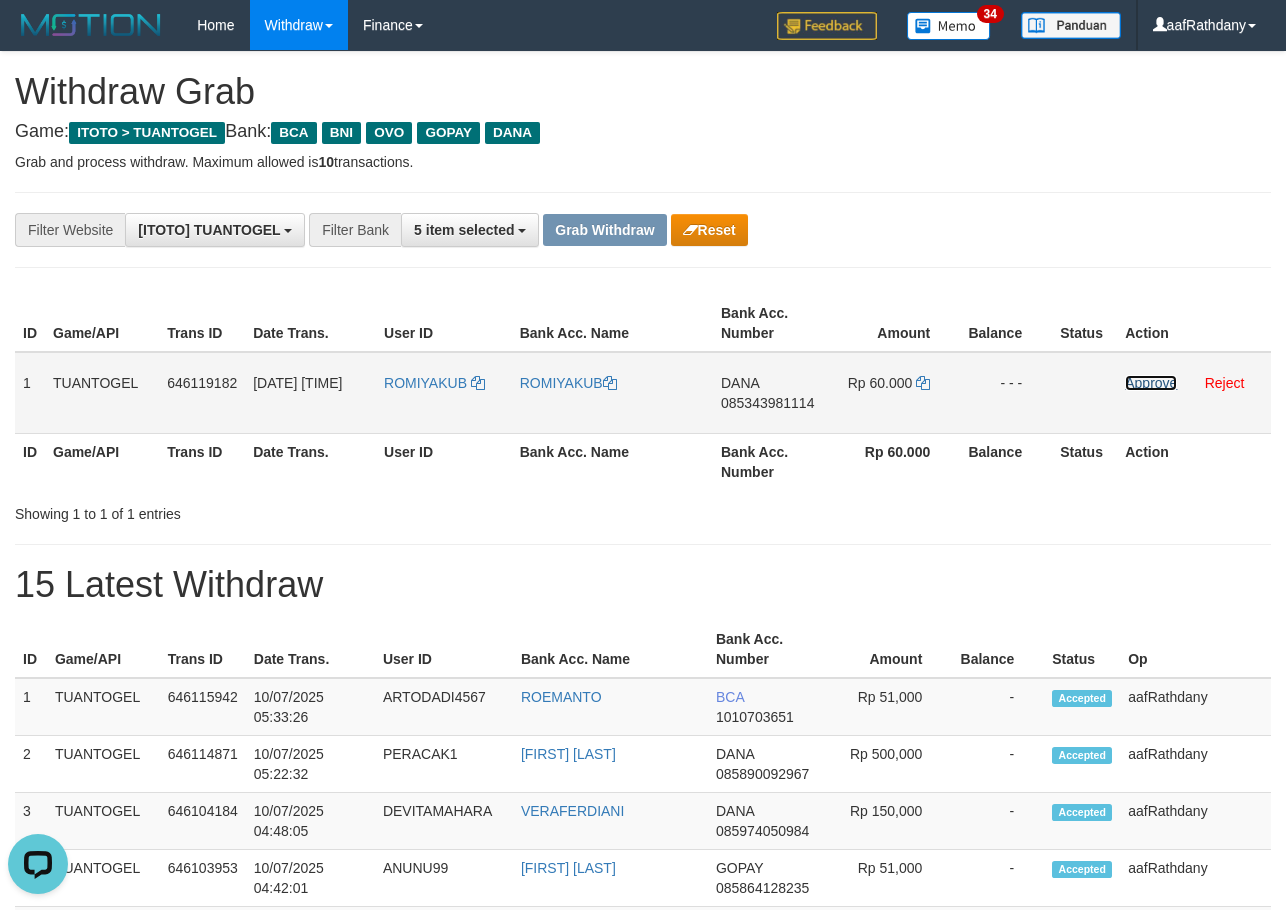 click on "Approve" at bounding box center (1151, 383) 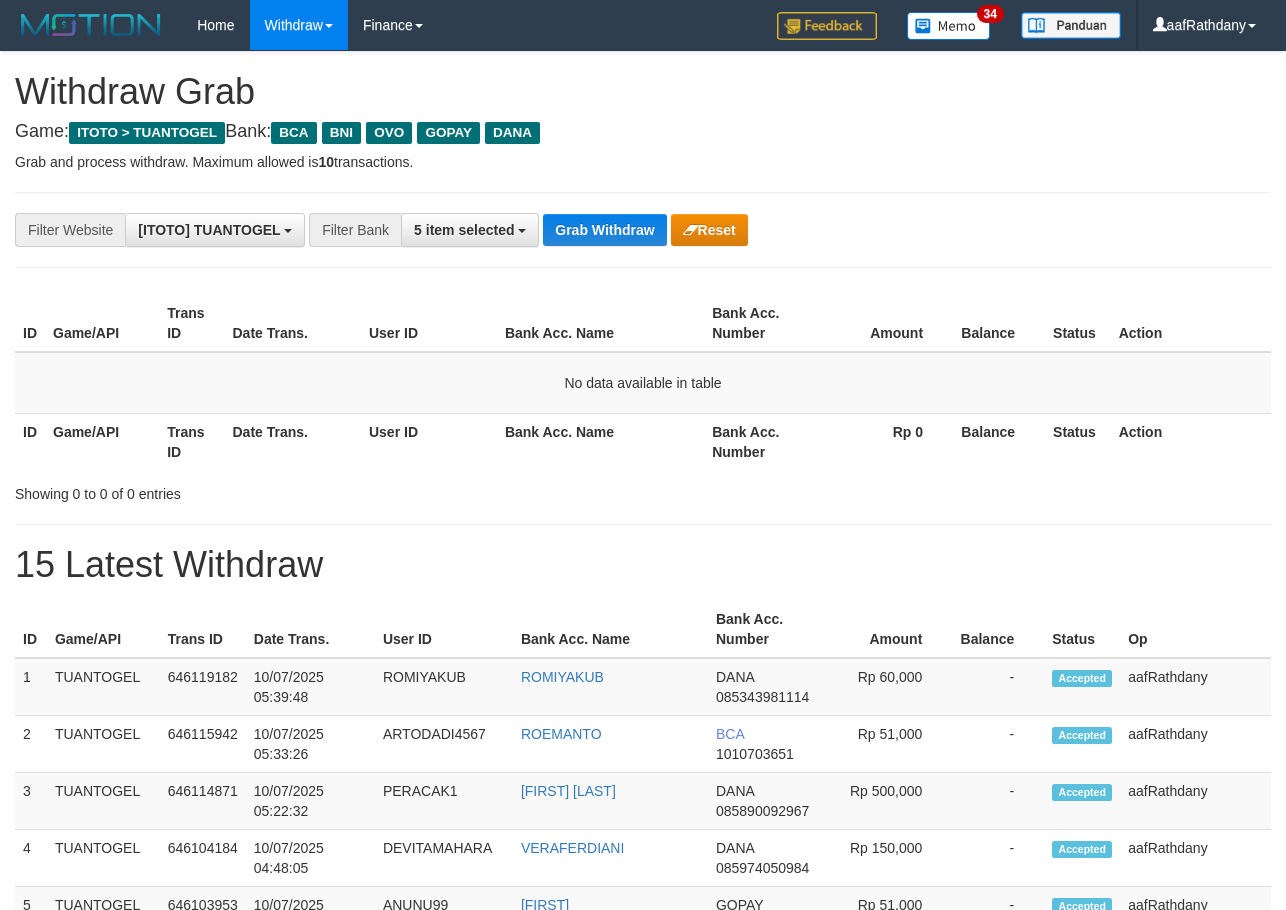 scroll, scrollTop: 0, scrollLeft: 0, axis: both 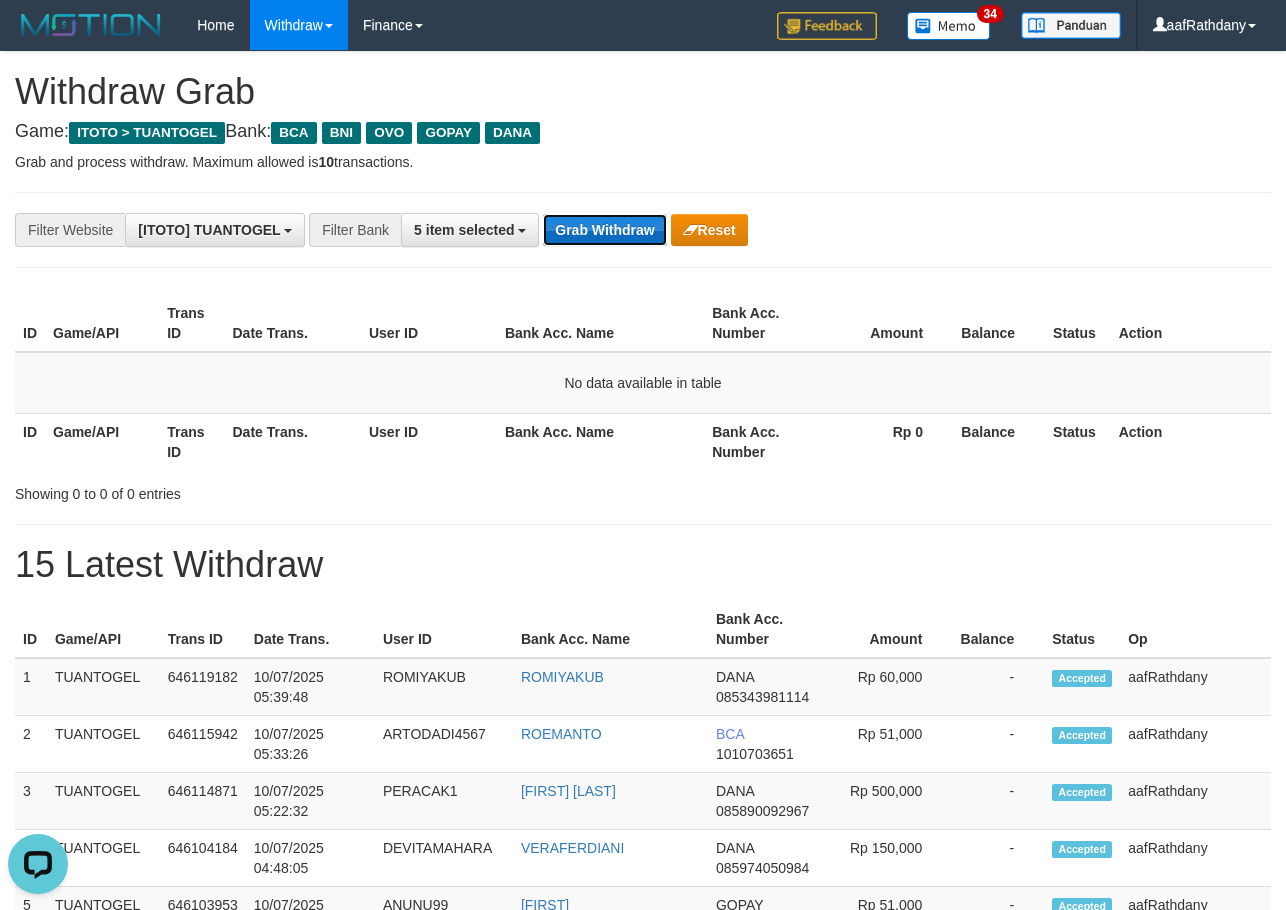 click on "Grab Withdraw" at bounding box center (604, 230) 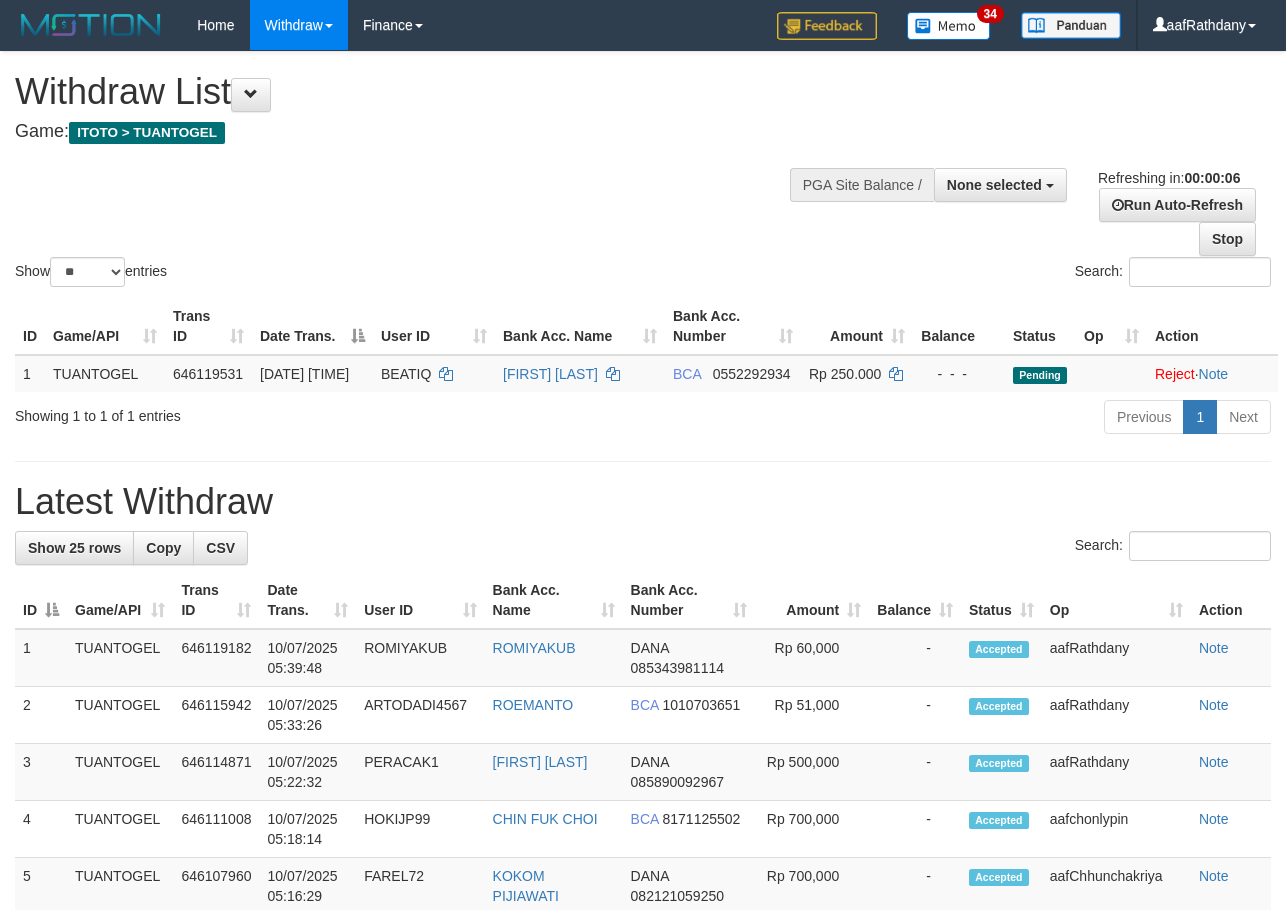 scroll, scrollTop: 0, scrollLeft: 0, axis: both 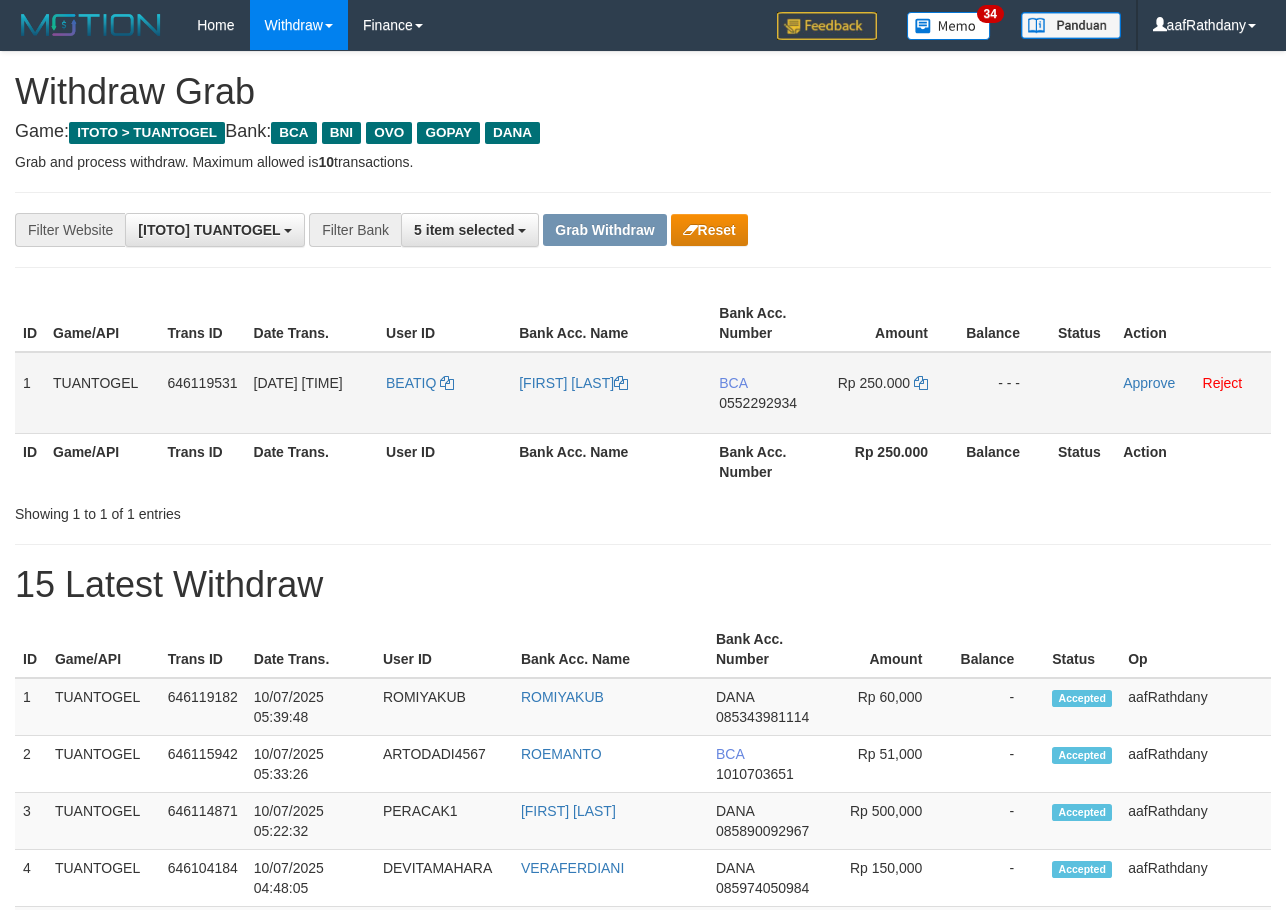 click on "BEATIQ" at bounding box center (444, 393) 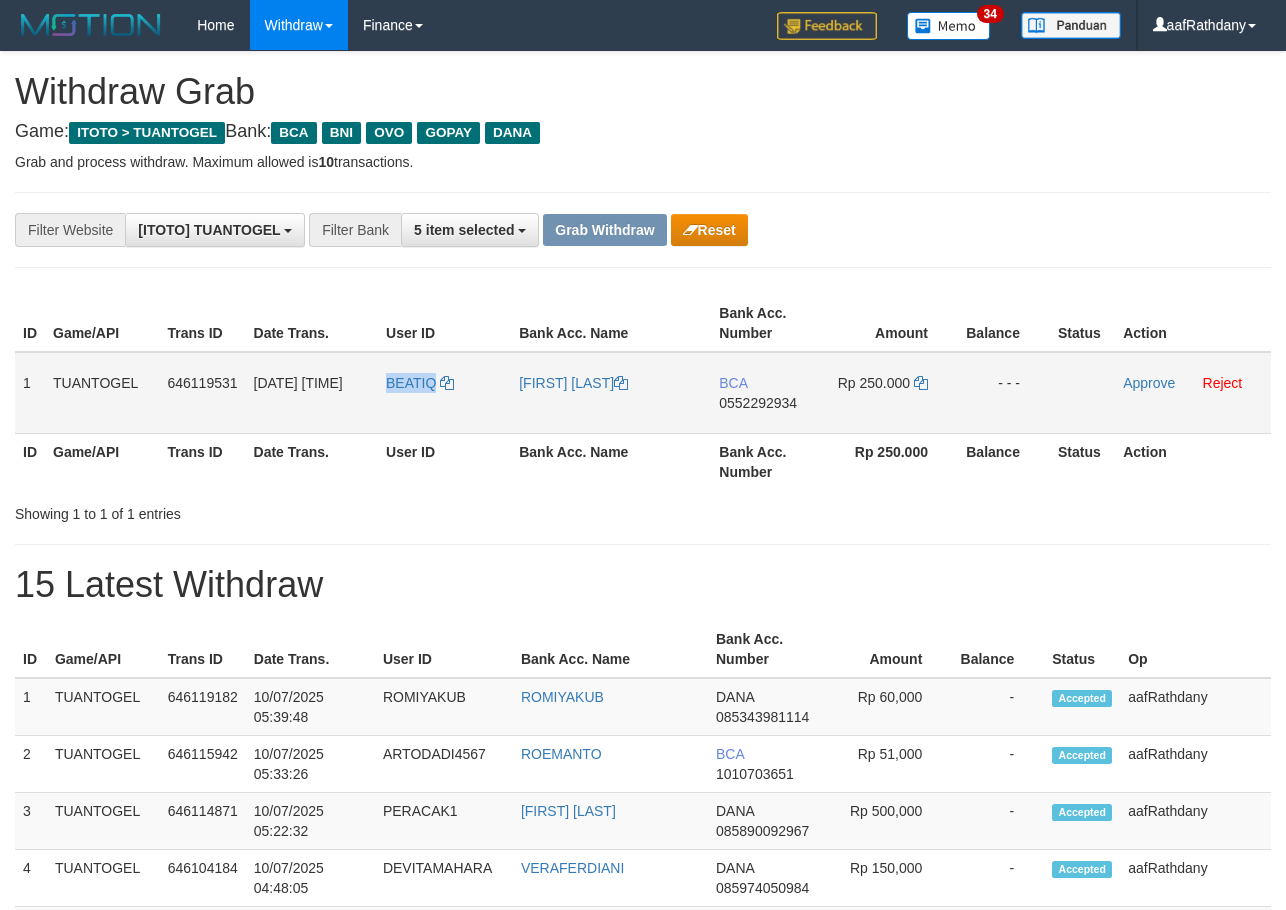 click on "BEATIQ" at bounding box center [444, 393] 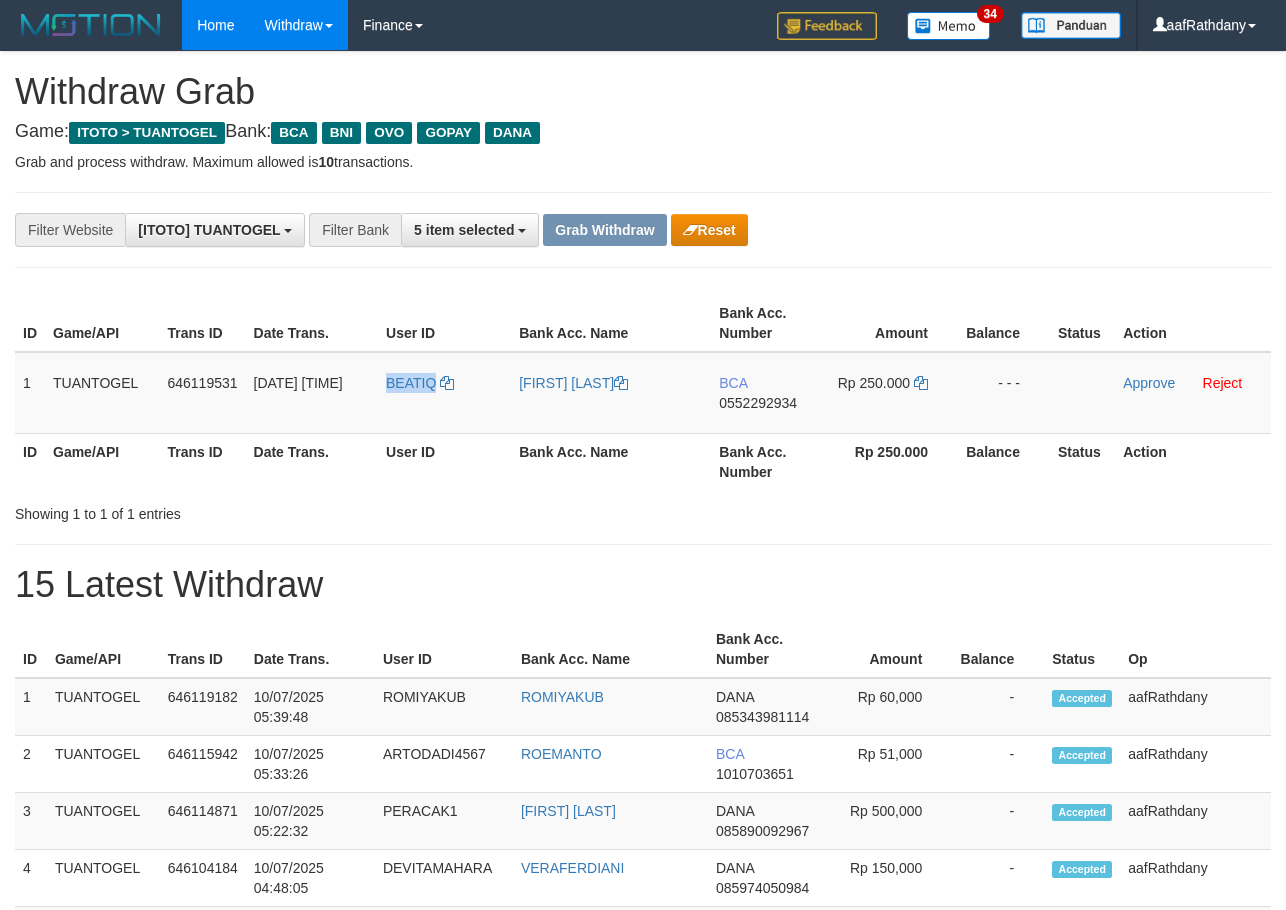 copy on "BEATIQ" 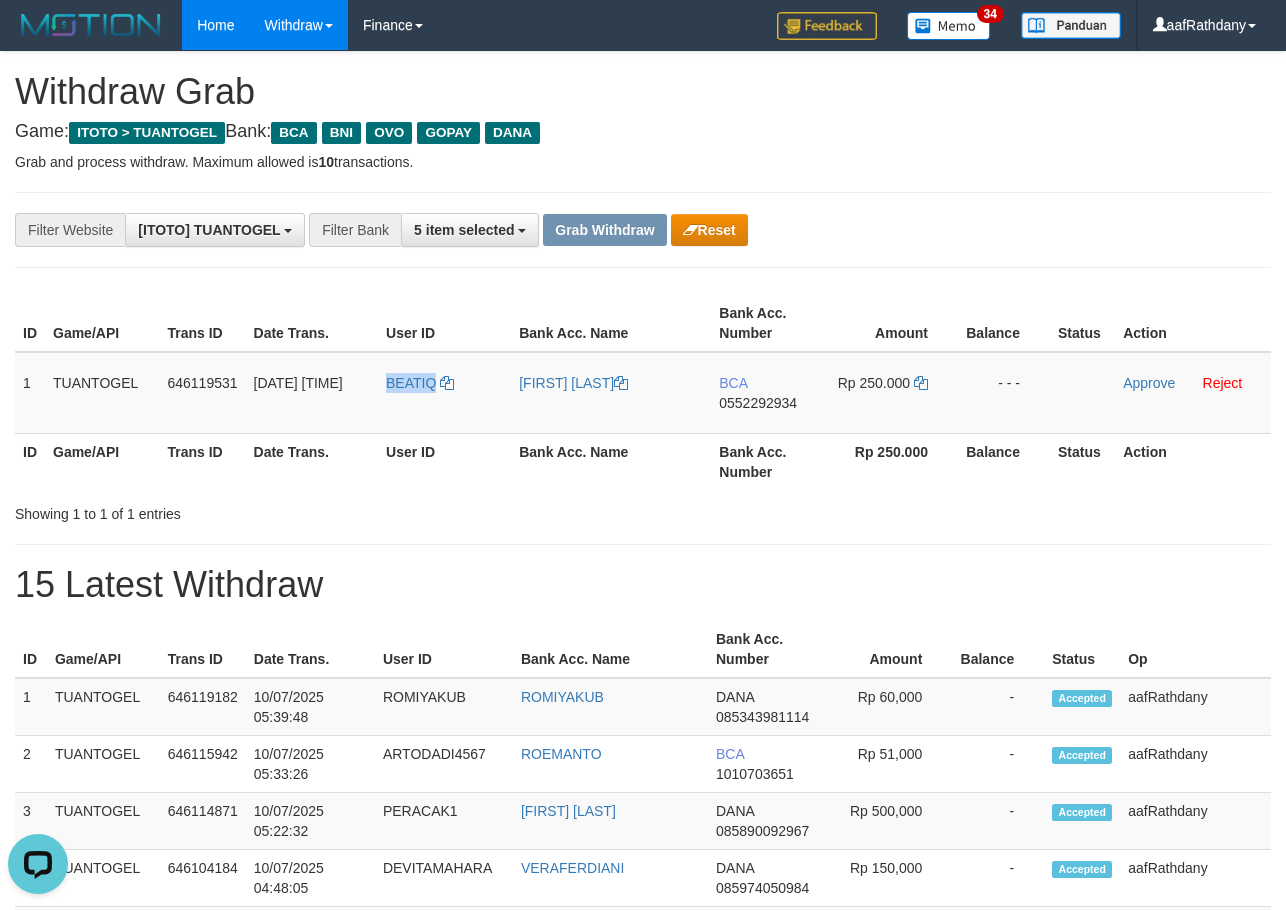 scroll, scrollTop: 0, scrollLeft: 0, axis: both 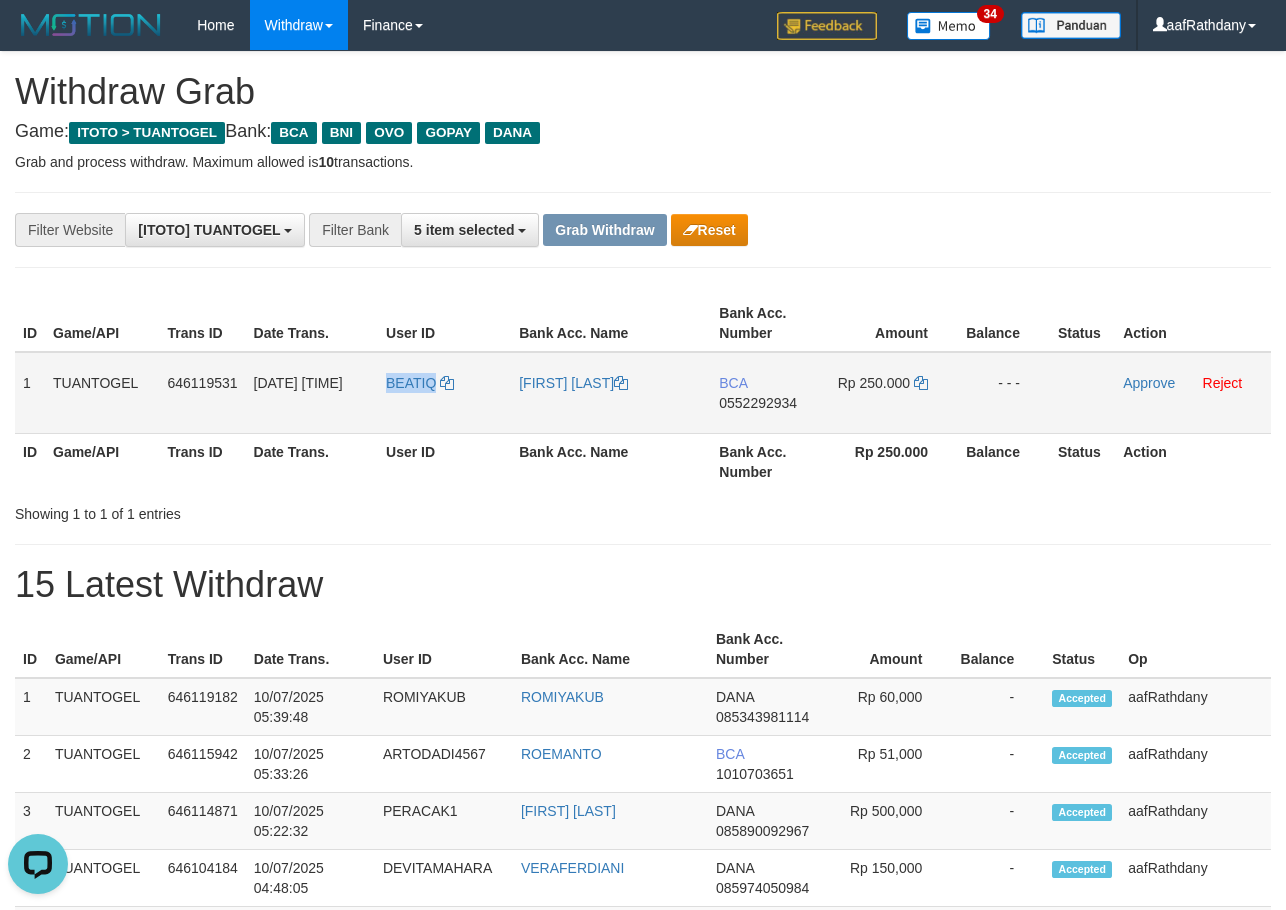 click on "BEATIQ" at bounding box center [444, 393] 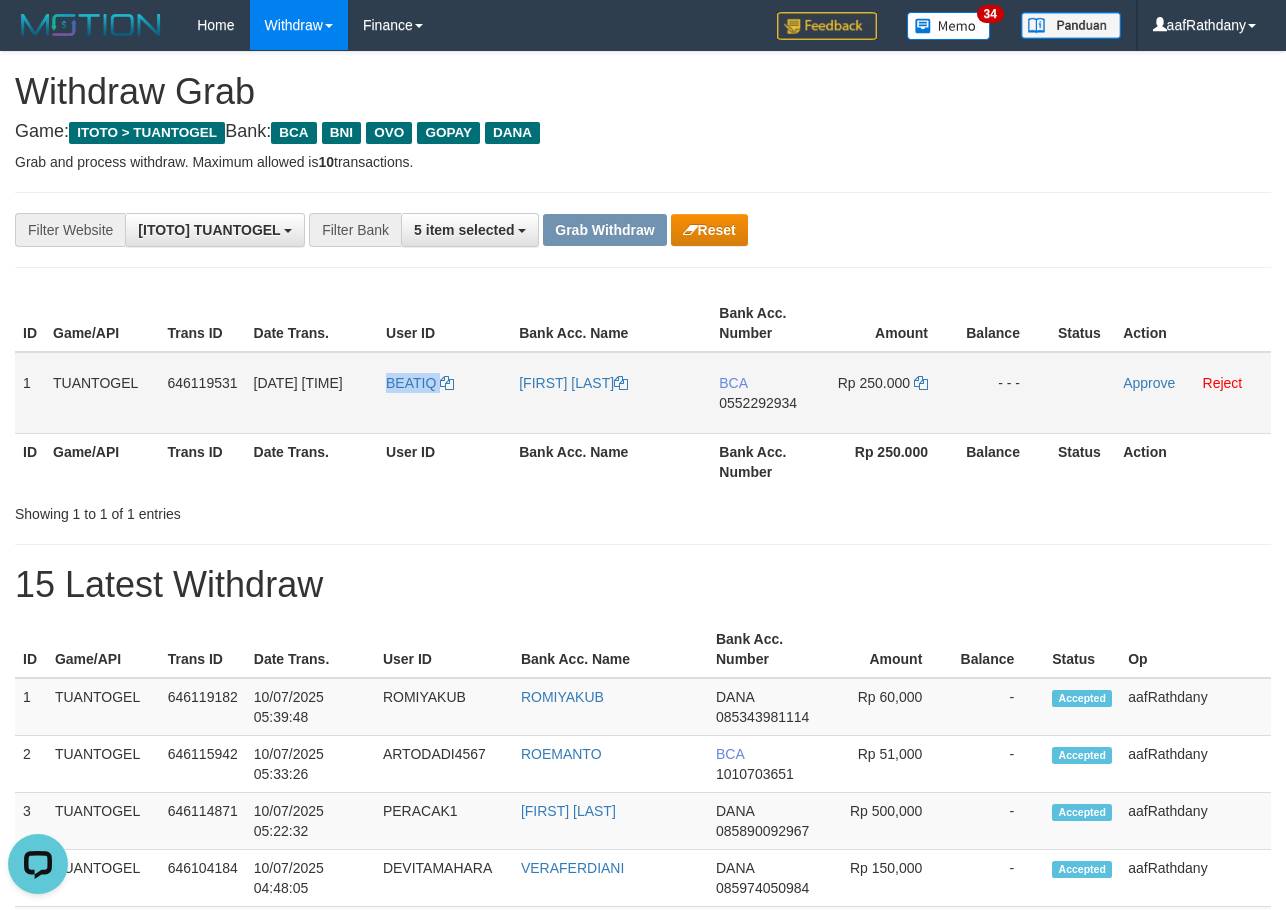 click on "BEATIQ" at bounding box center [444, 393] 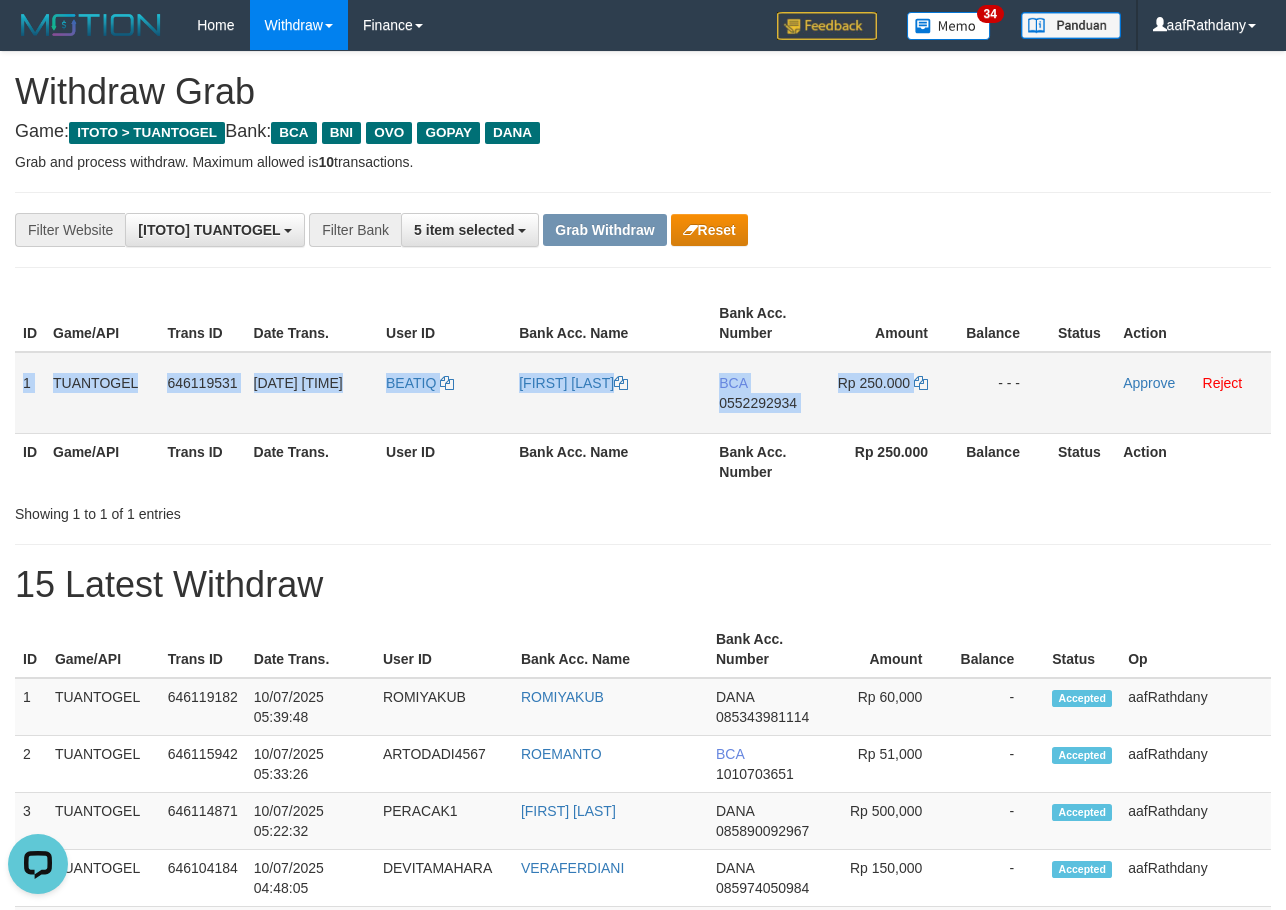 drag, startPoint x: 50, startPoint y: 374, endPoint x: 961, endPoint y: 389, distance: 911.1235 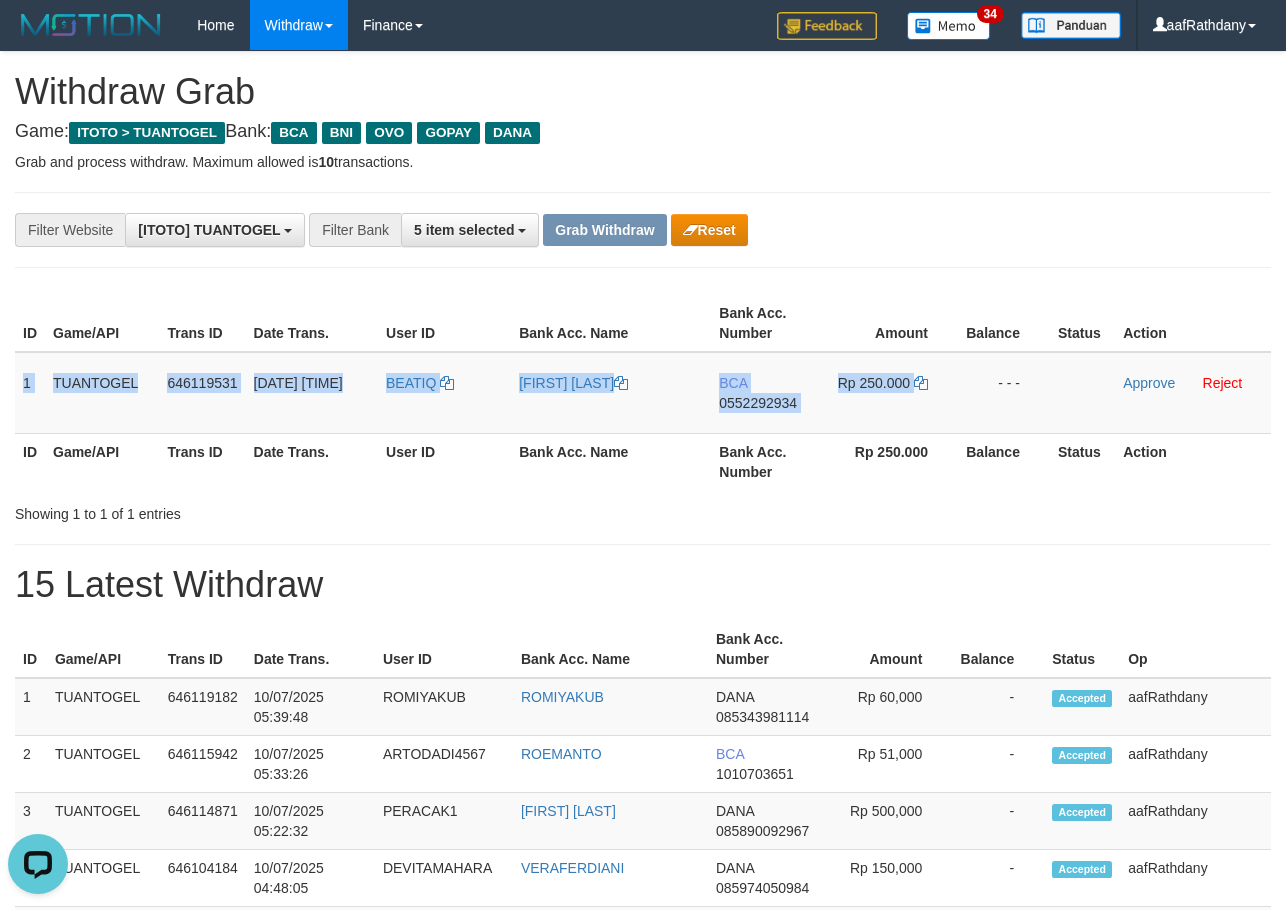 drag, startPoint x: 975, startPoint y: 579, endPoint x: 959, endPoint y: 566, distance: 20.615528 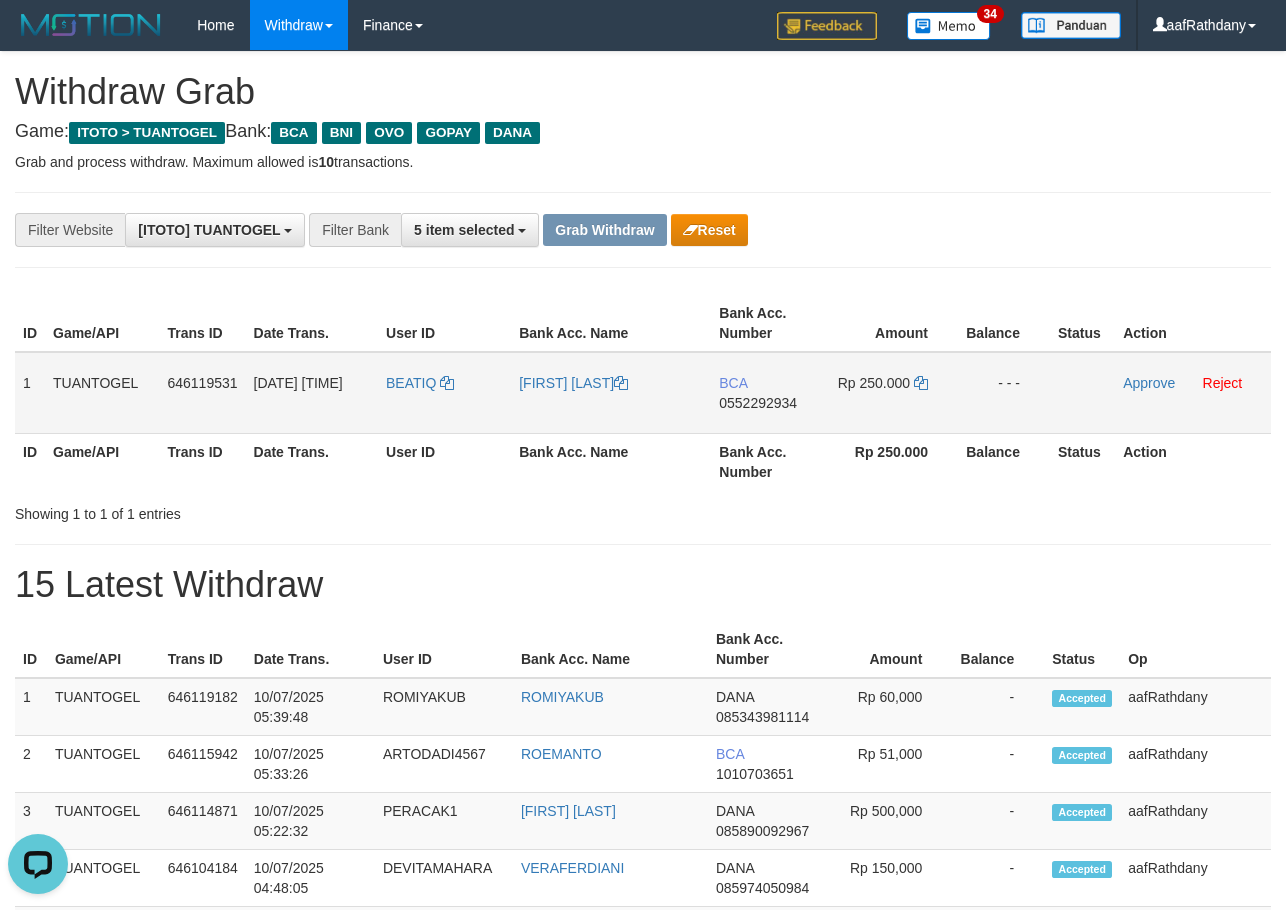 click on "BCA
0552292934" at bounding box center [768, 393] 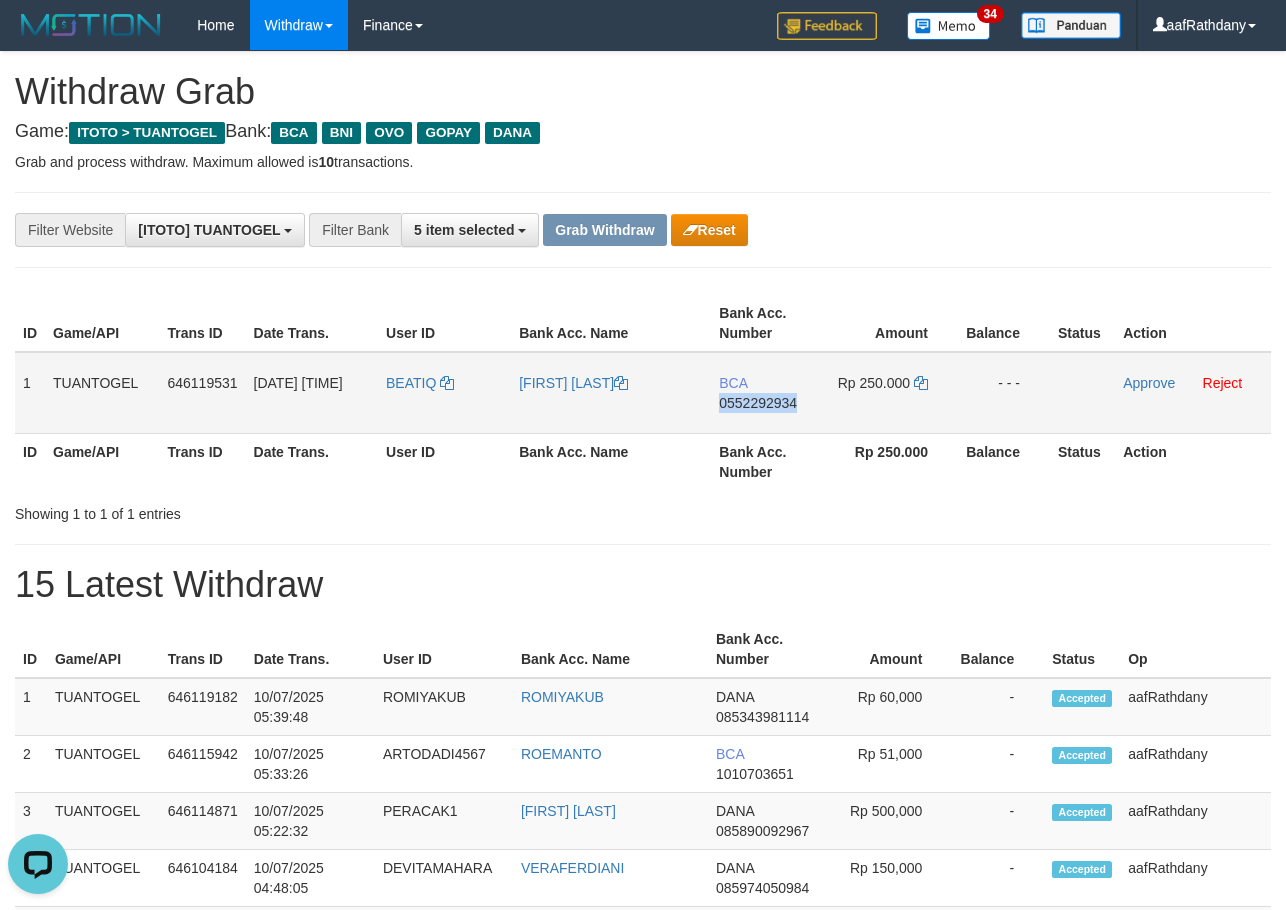 click on "BCA
0552292934" at bounding box center [768, 393] 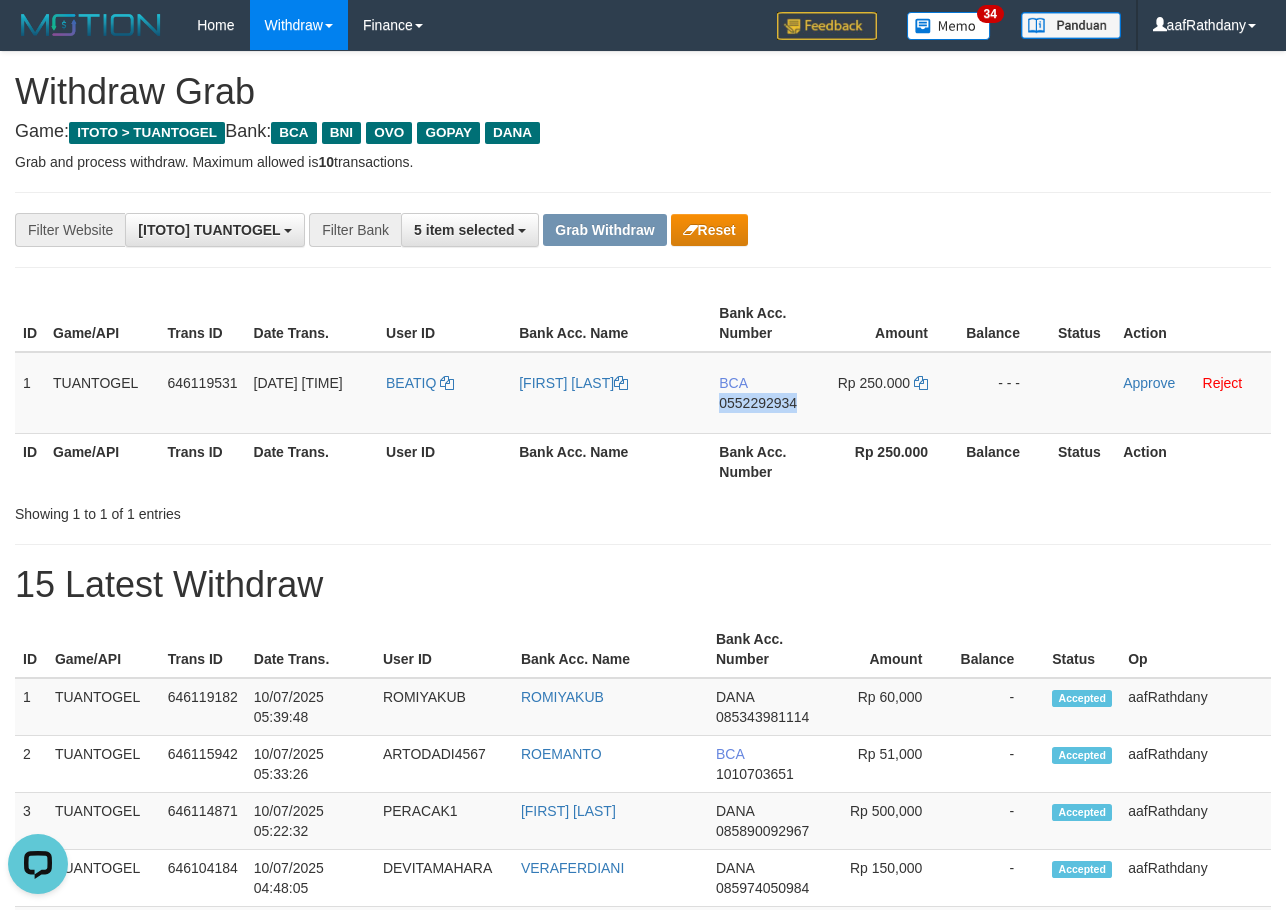 copy on "0552292934" 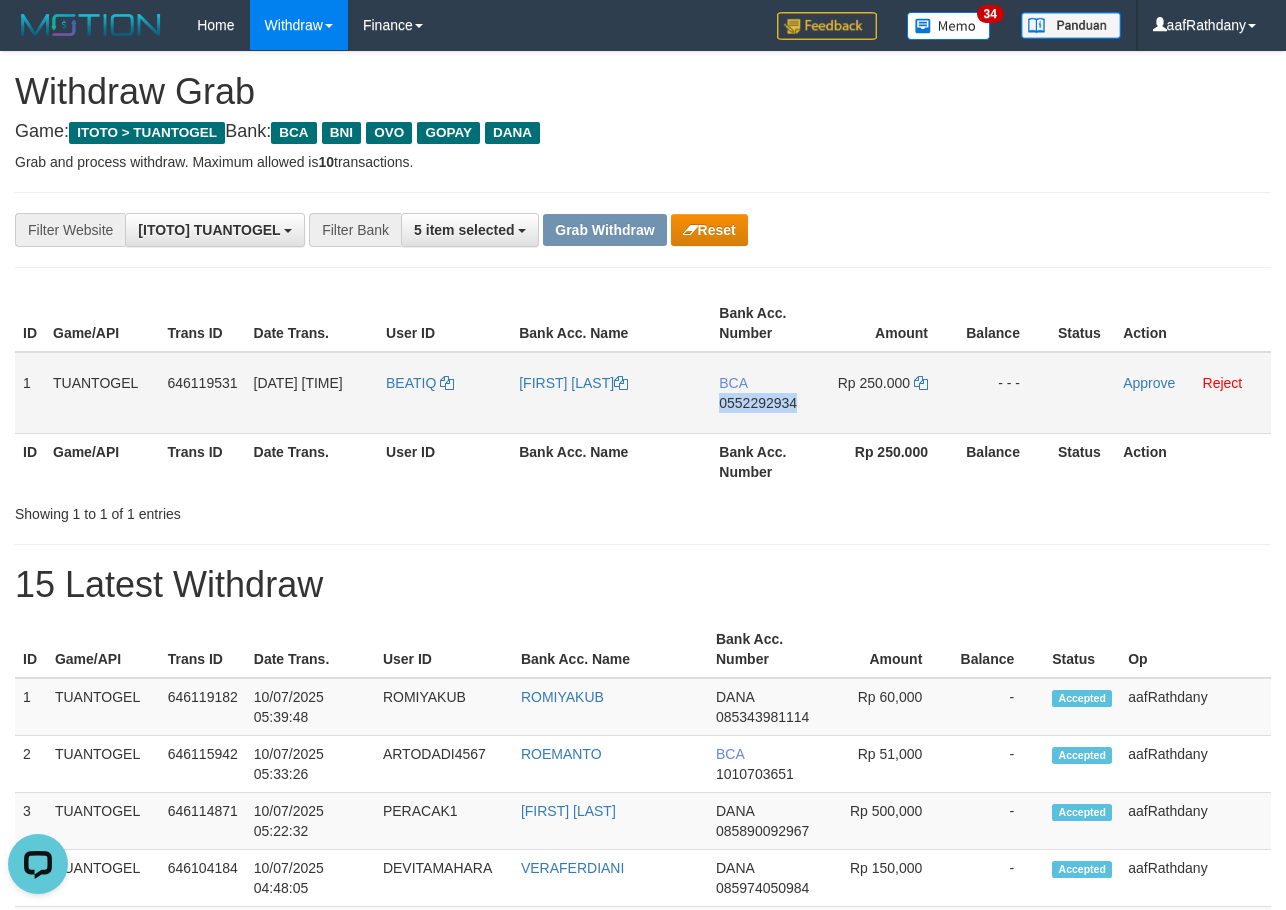 click on "BCA
0552292934" at bounding box center [768, 393] 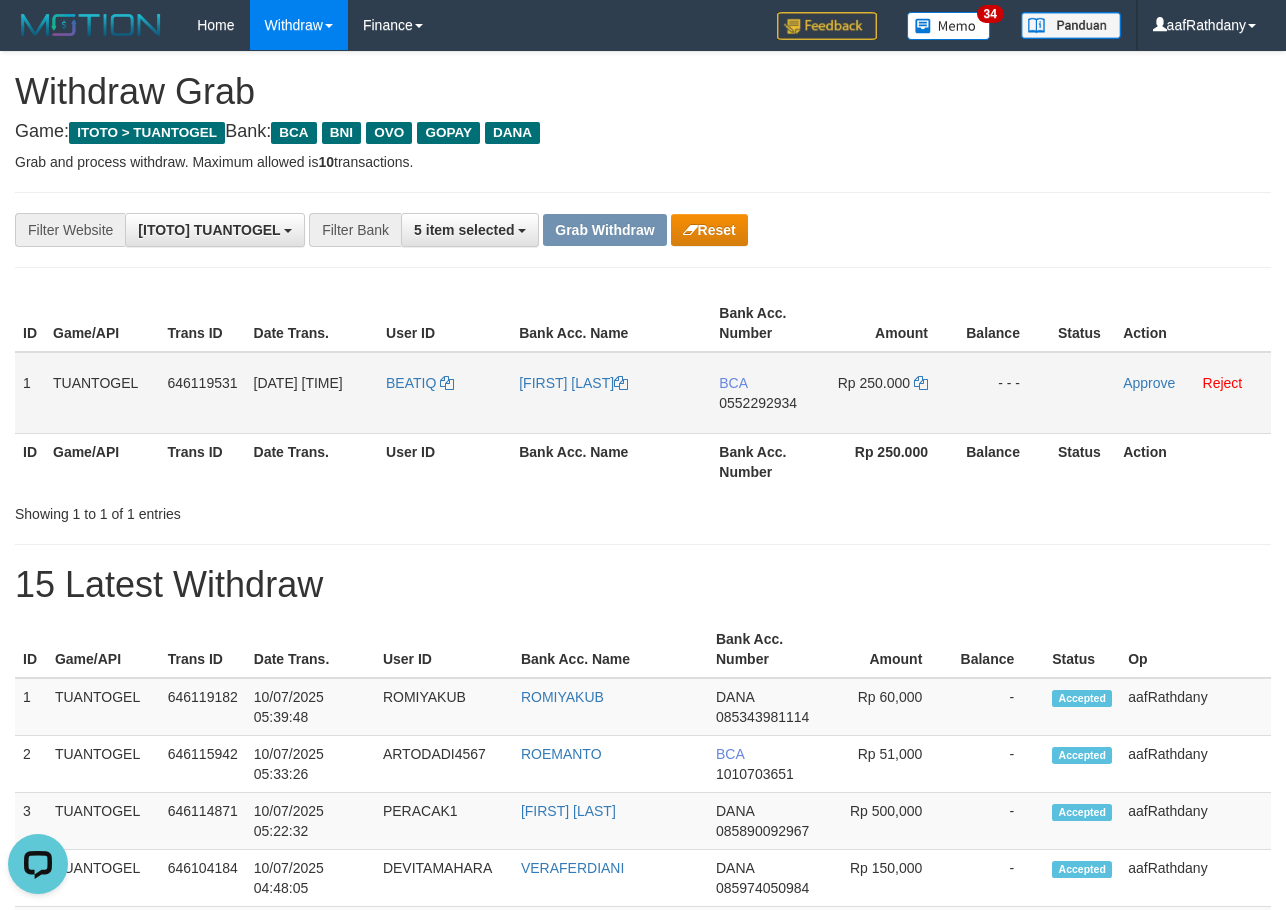 click on "Rp 250.000" at bounding box center (874, 383) 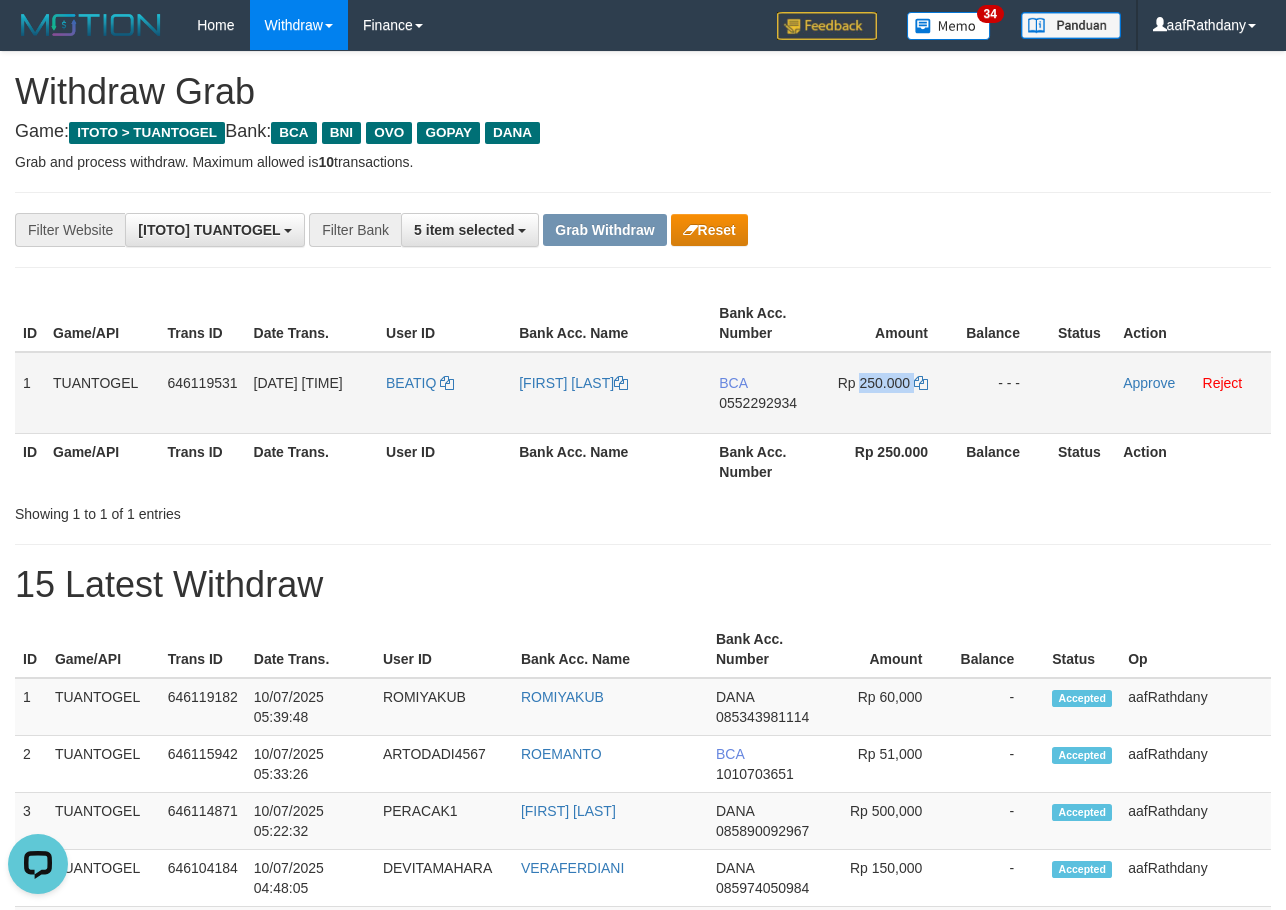 click on "Rp 250.000" at bounding box center [874, 383] 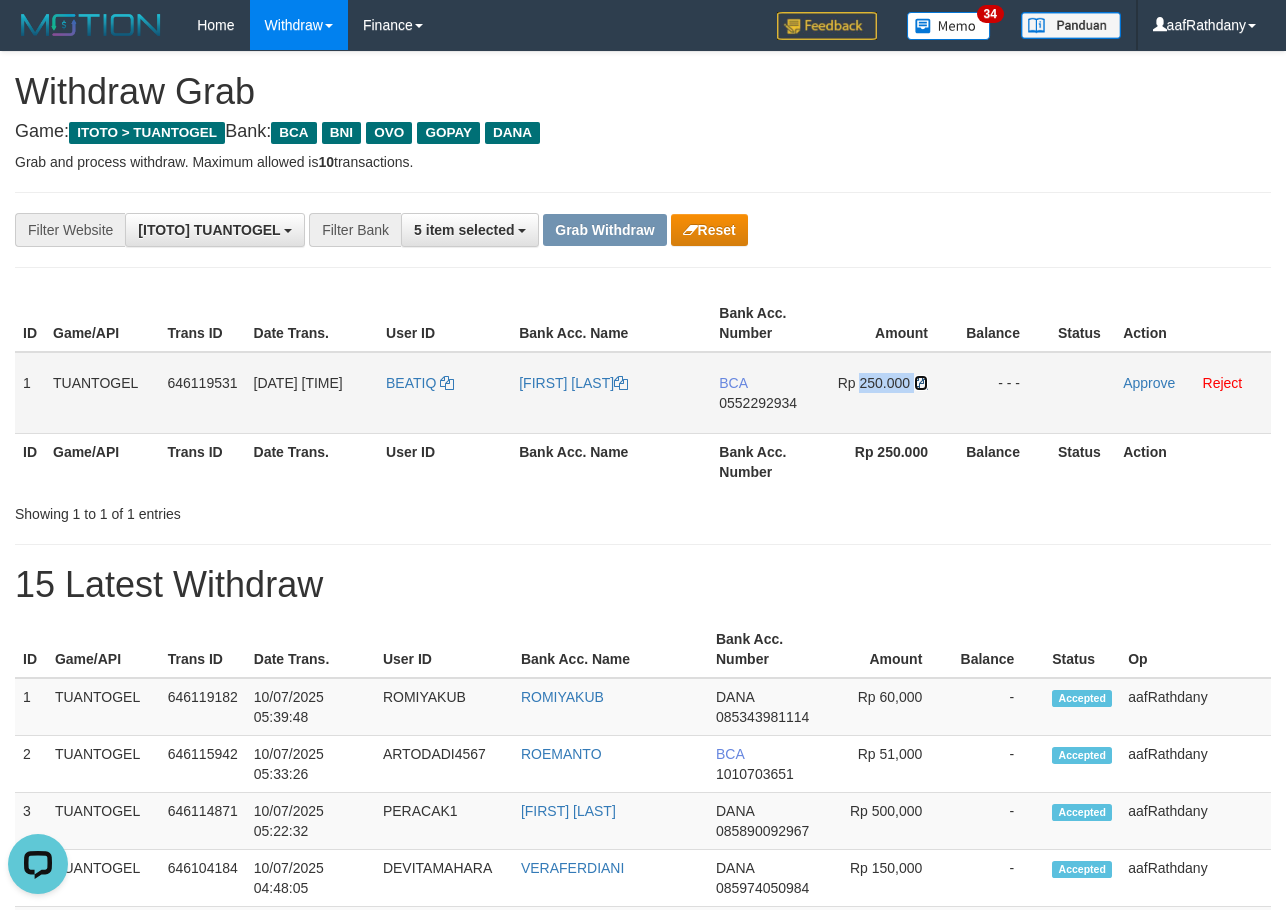 click at bounding box center [621, 383] 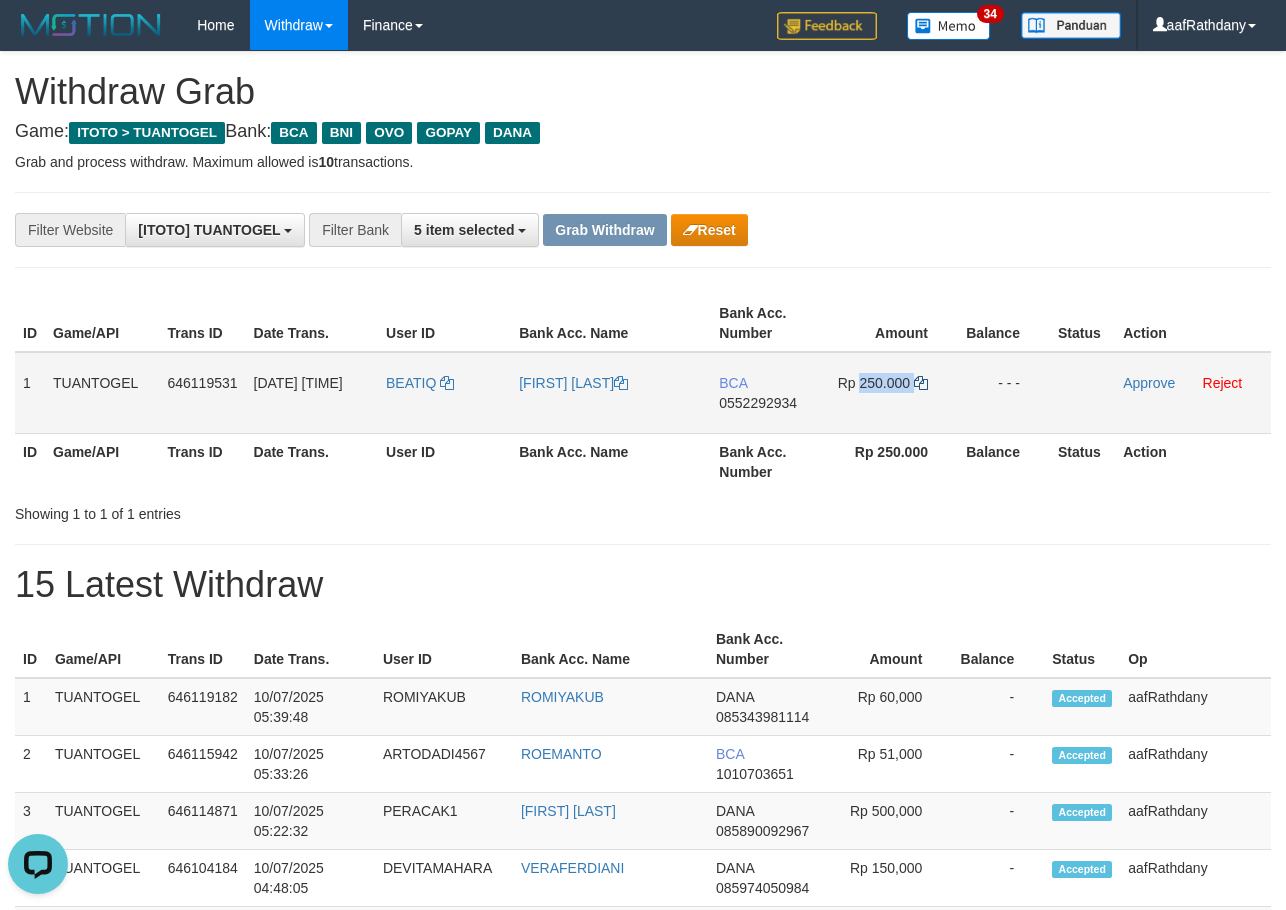 copy on "250.000" 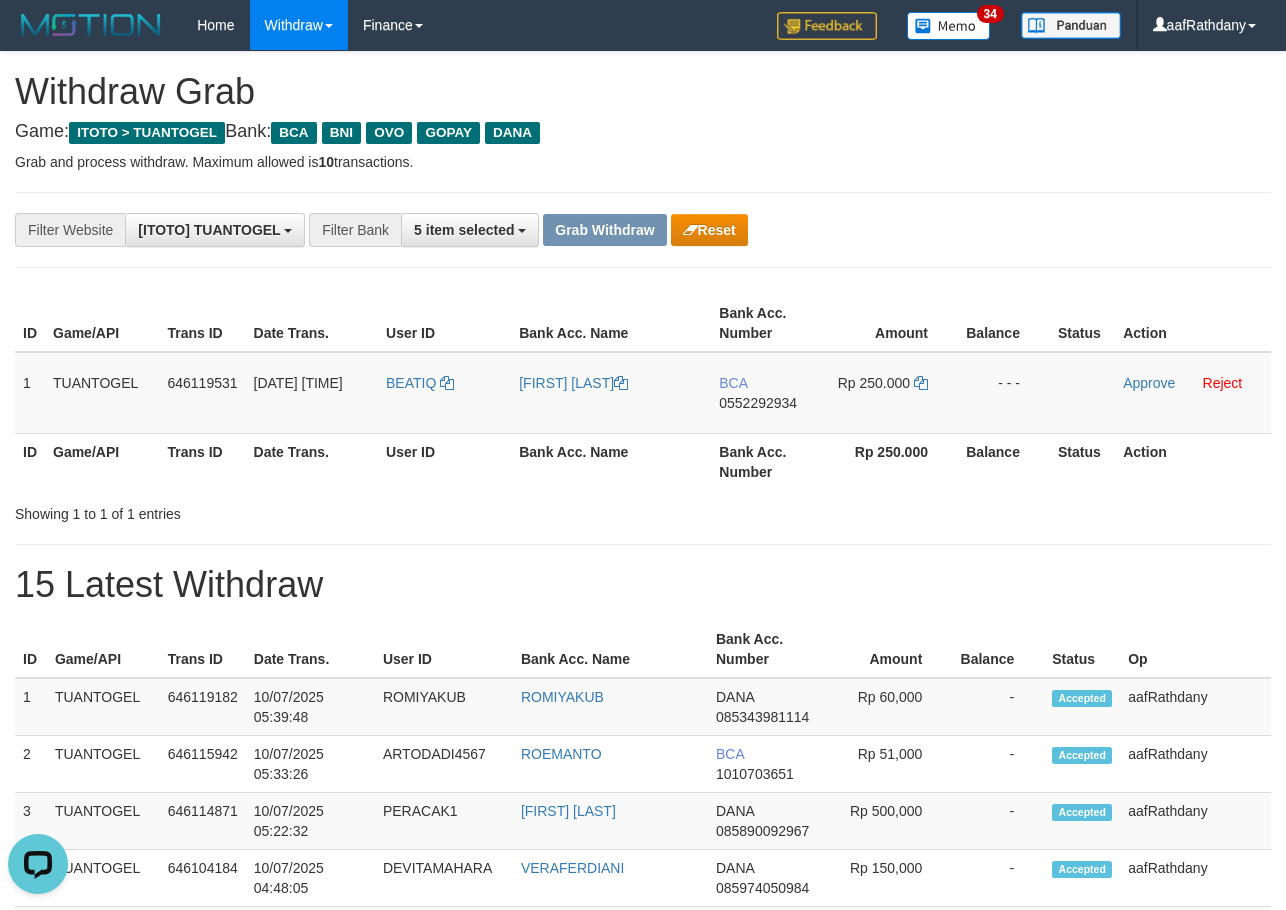 click on "Balance" at bounding box center [1004, 461] 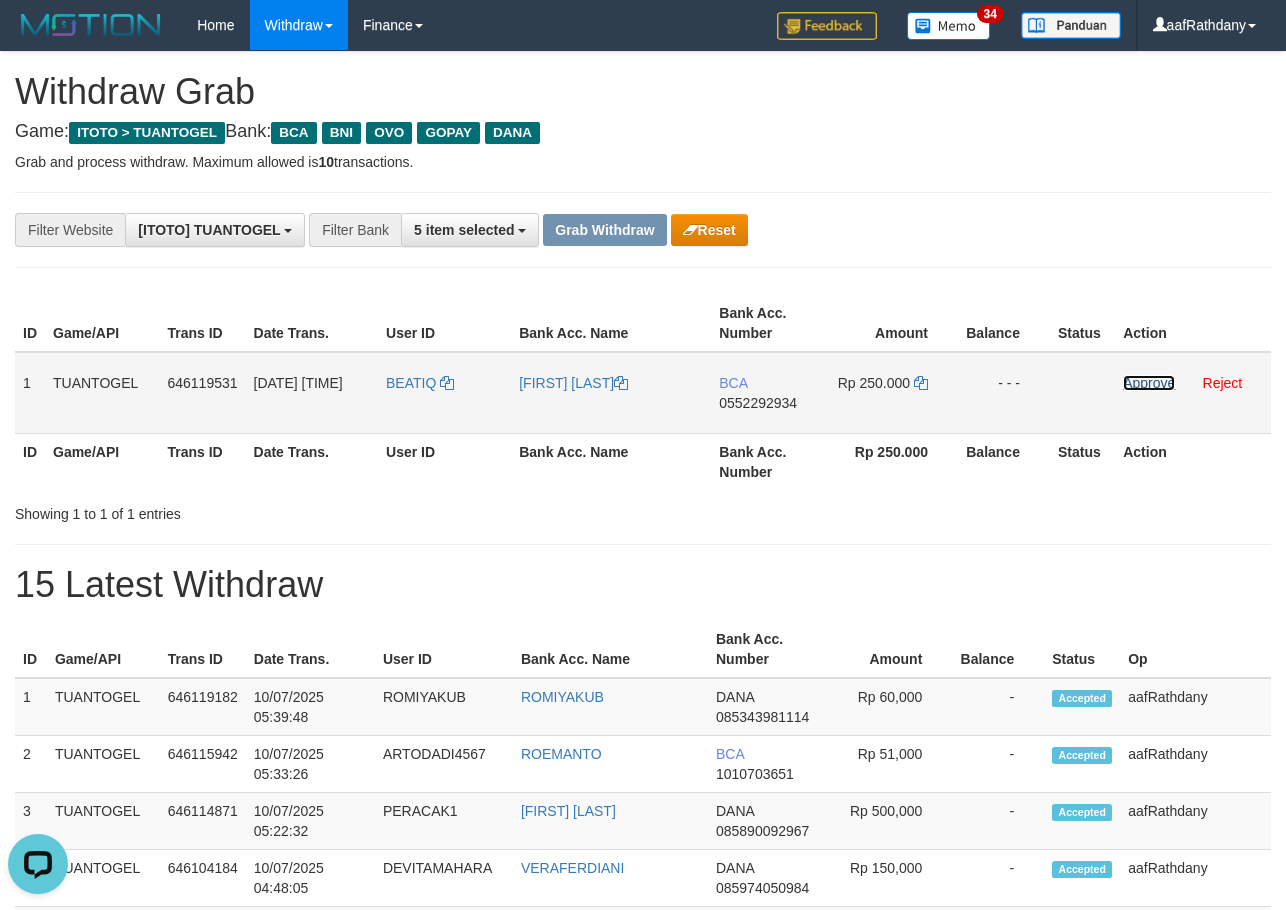 click on "Approve" at bounding box center (1149, 383) 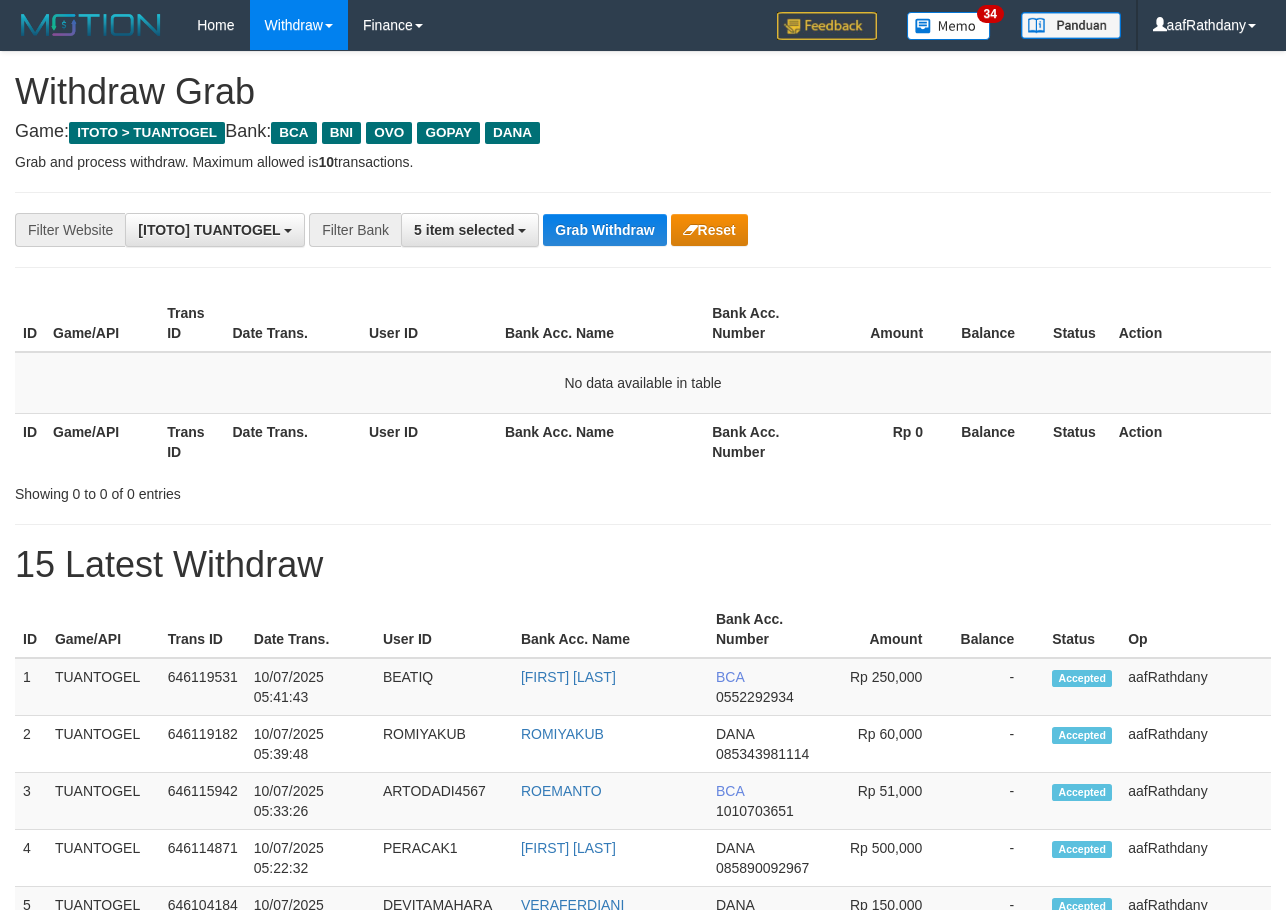 scroll, scrollTop: 0, scrollLeft: 0, axis: both 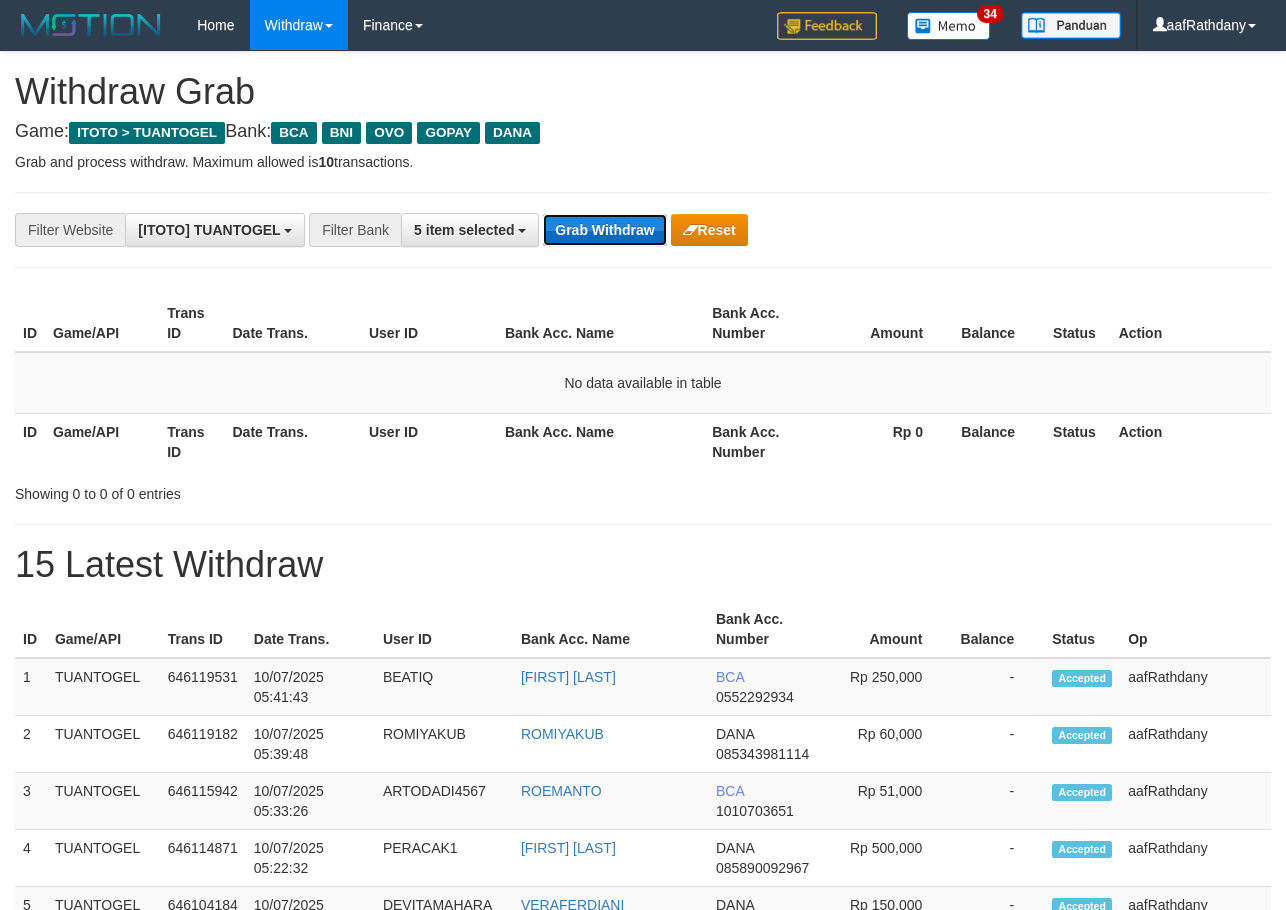 click on "Grab Withdraw" at bounding box center (604, 230) 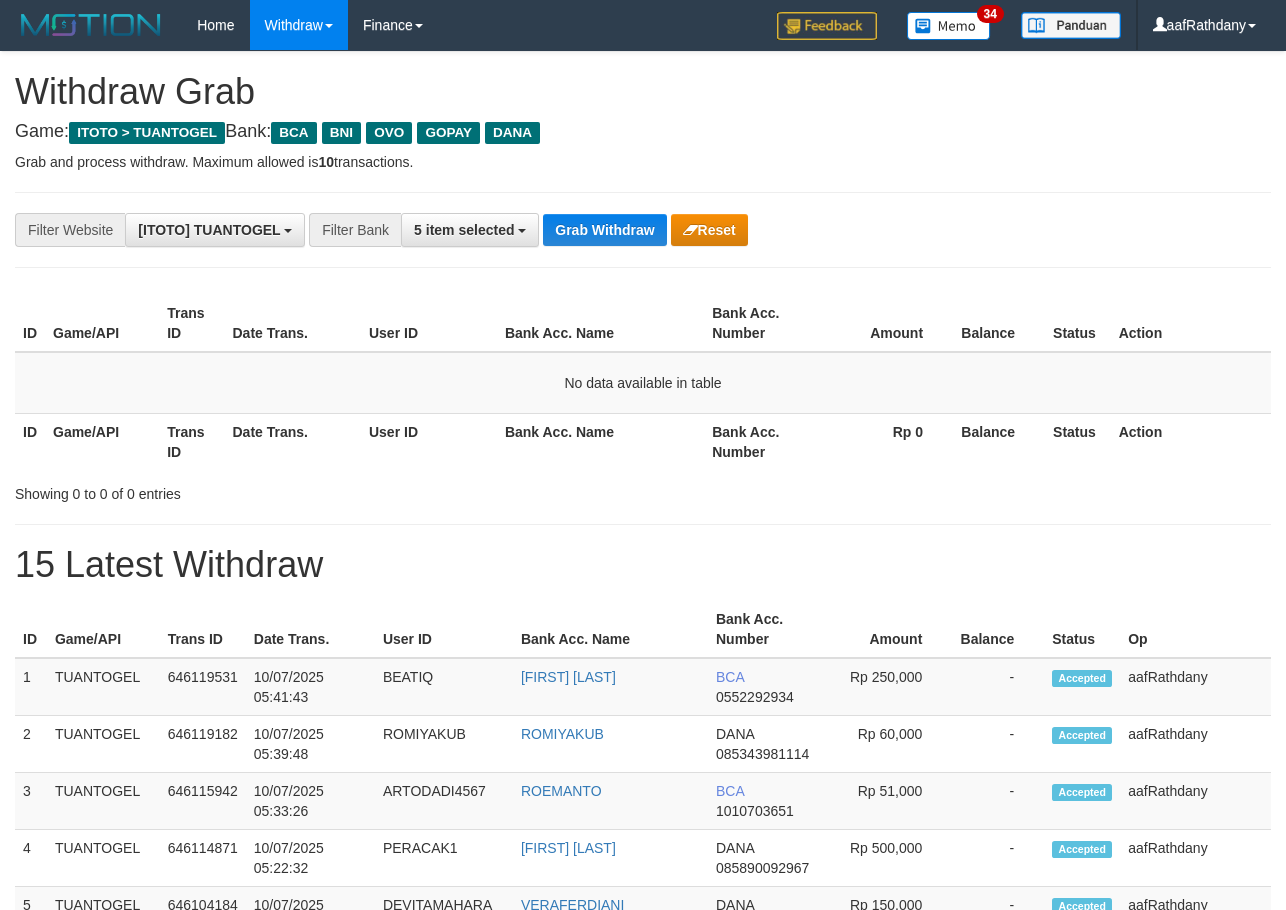scroll, scrollTop: 0, scrollLeft: 0, axis: both 